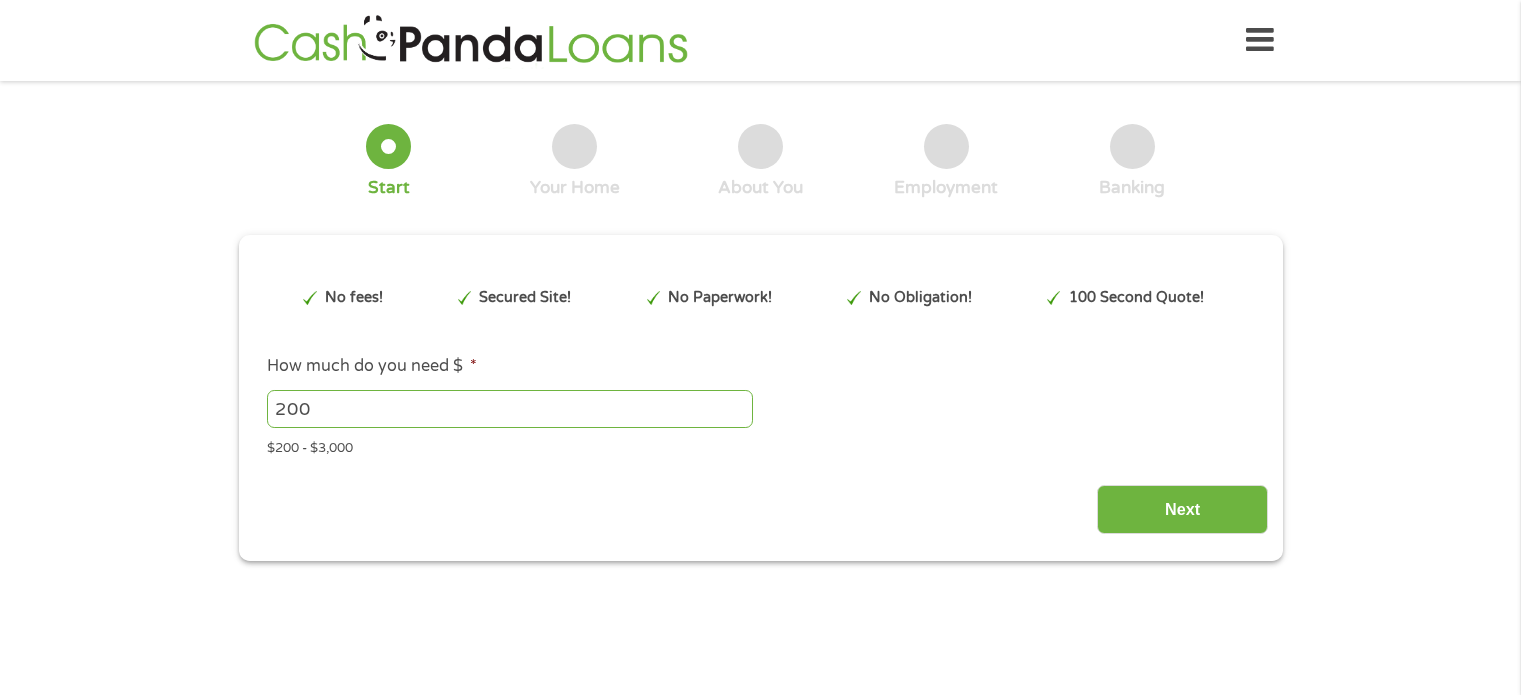 scroll, scrollTop: 0, scrollLeft: 0, axis: both 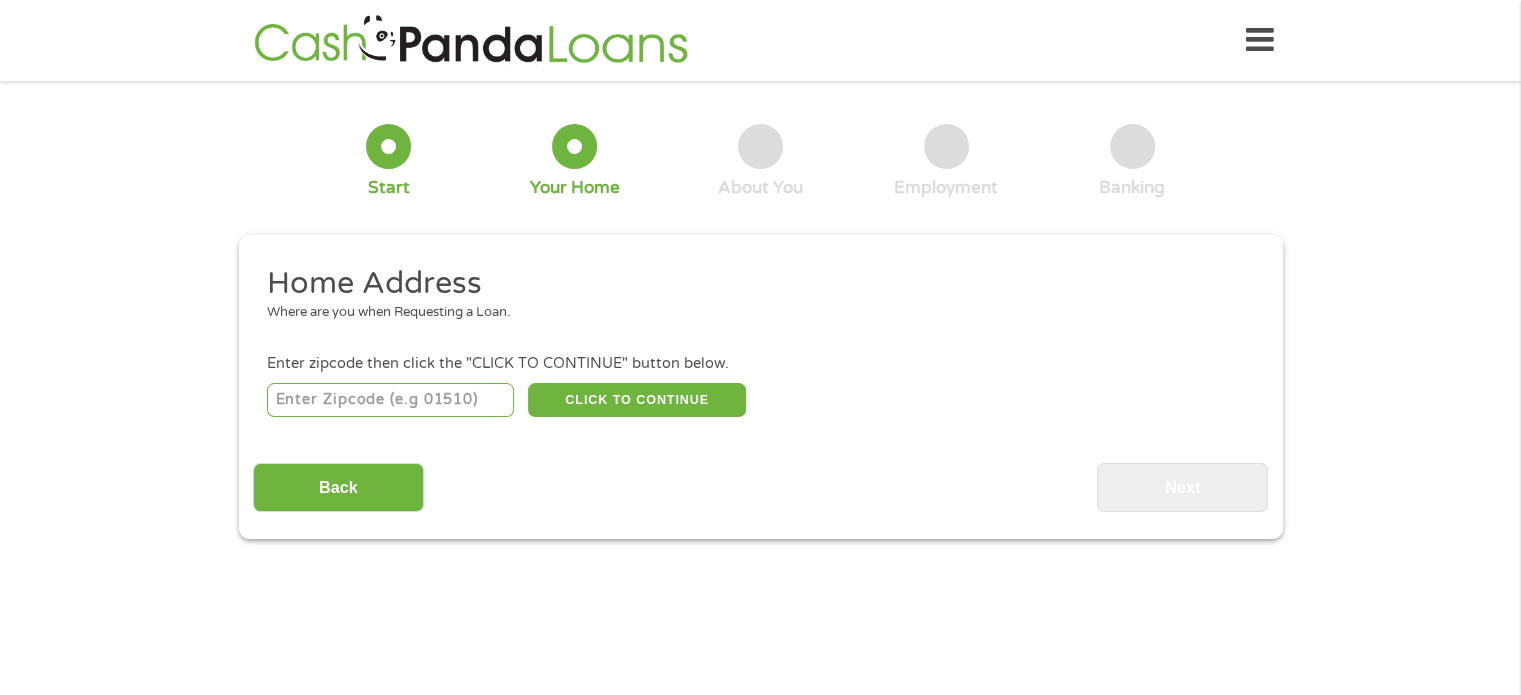 click at bounding box center [390, 400] 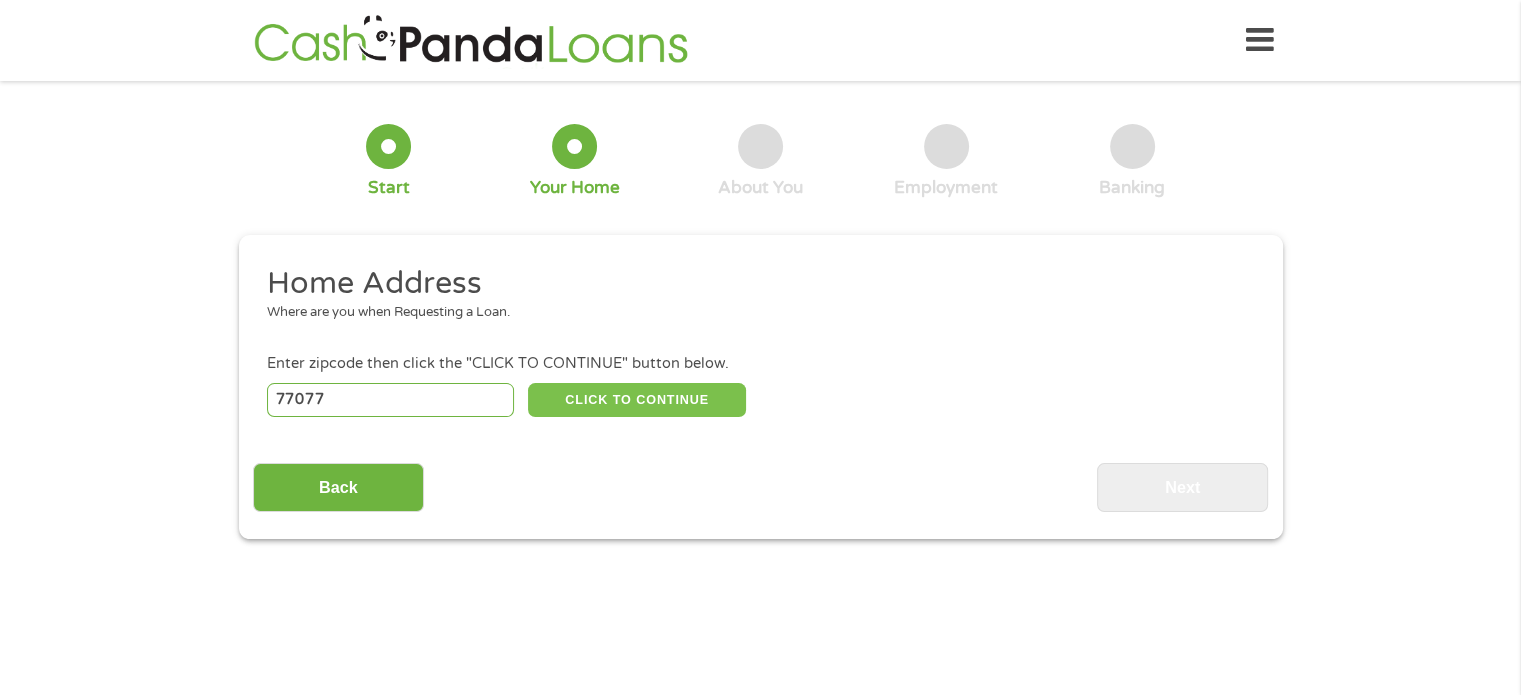 type on "77077" 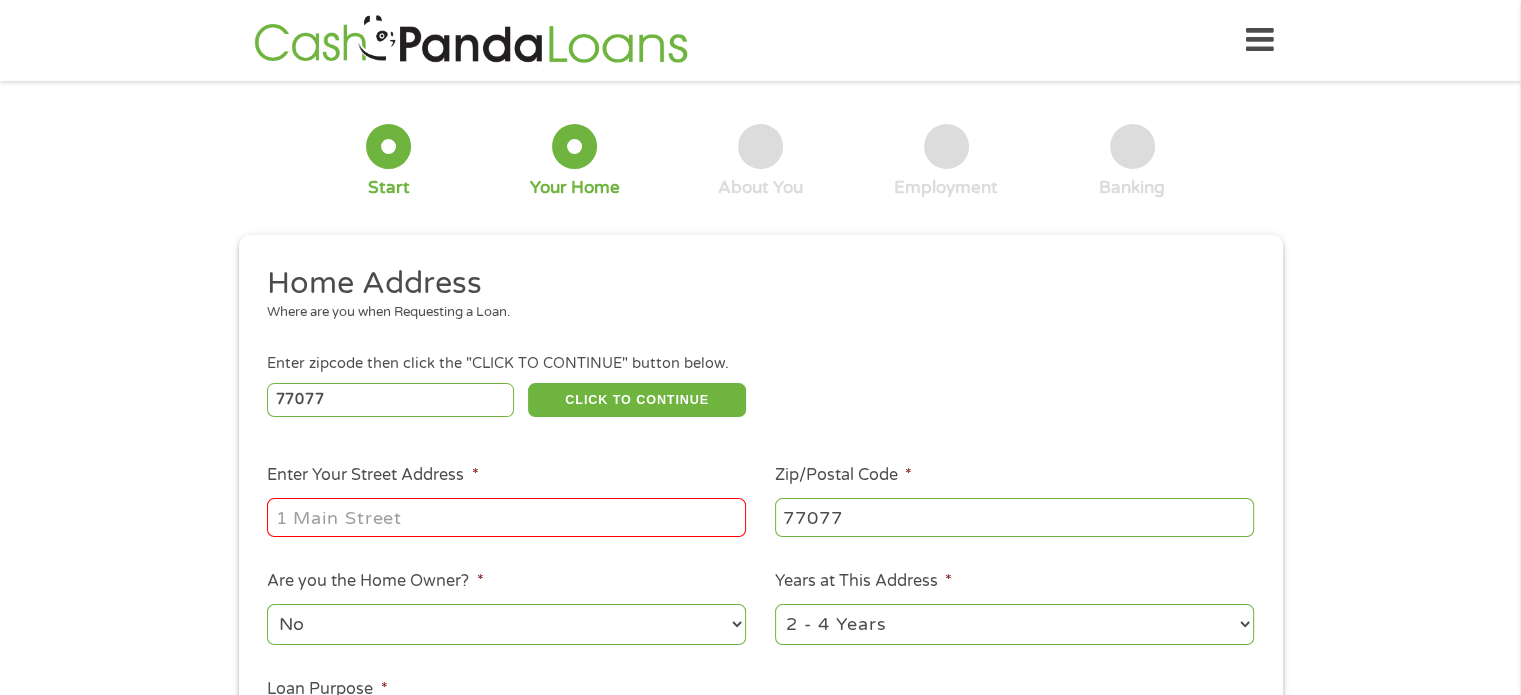click on "Enter Your Street Address *" at bounding box center (506, 517) 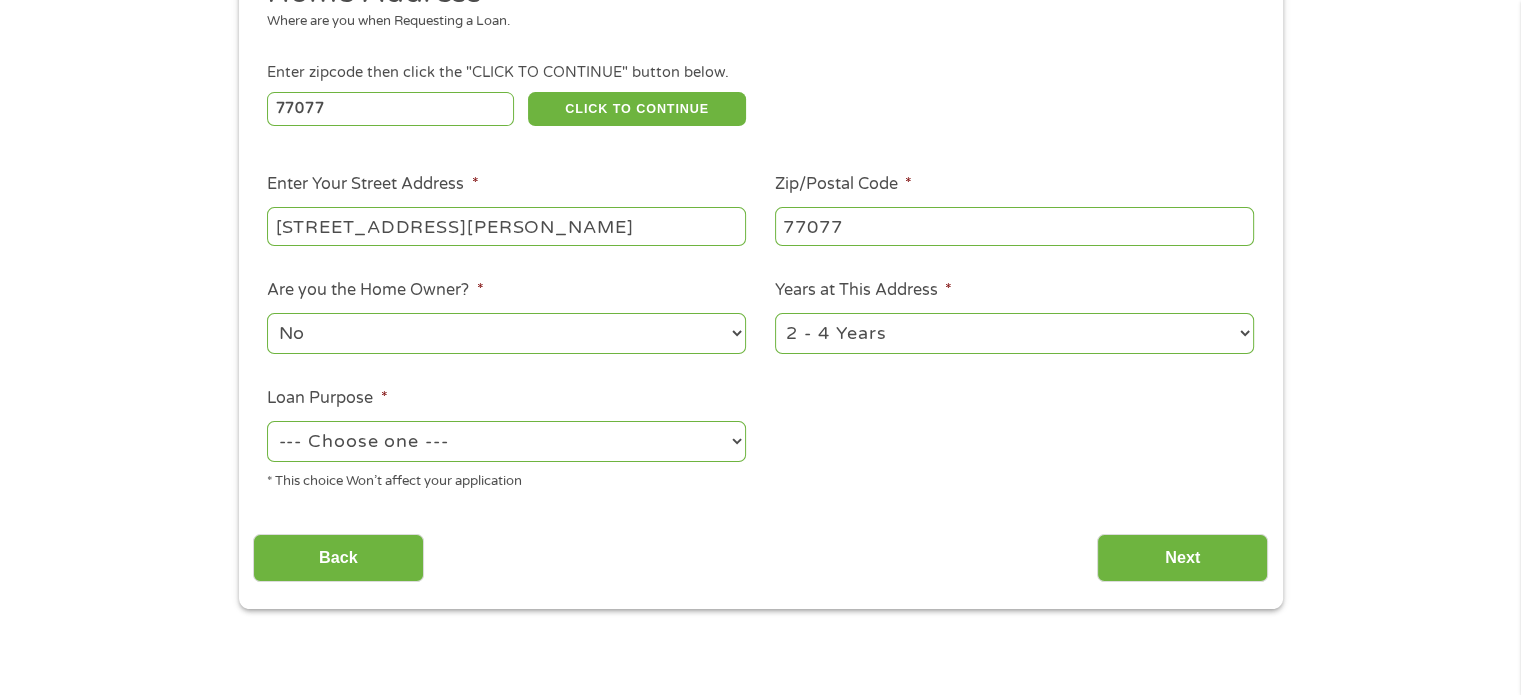 scroll, scrollTop: 302, scrollLeft: 0, axis: vertical 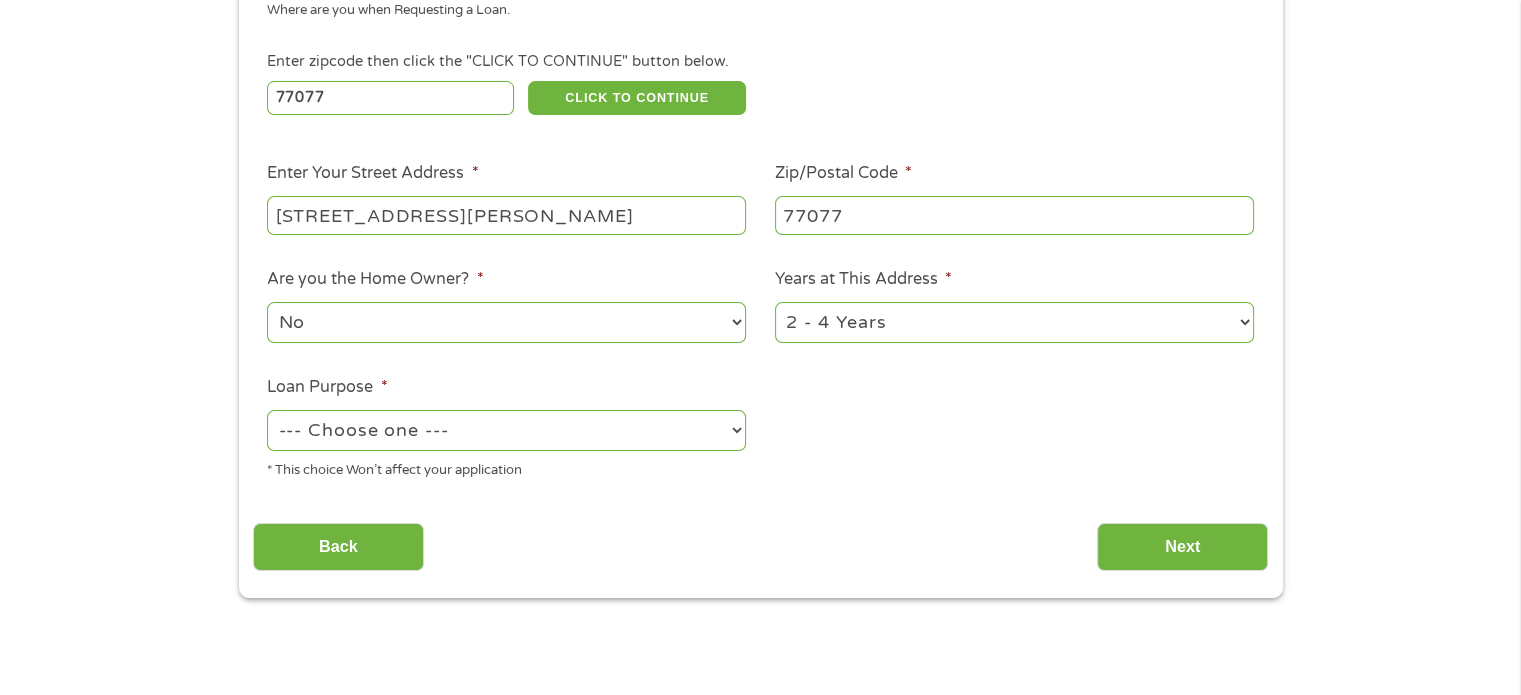type on "[STREET_ADDRESS][PERSON_NAME]" 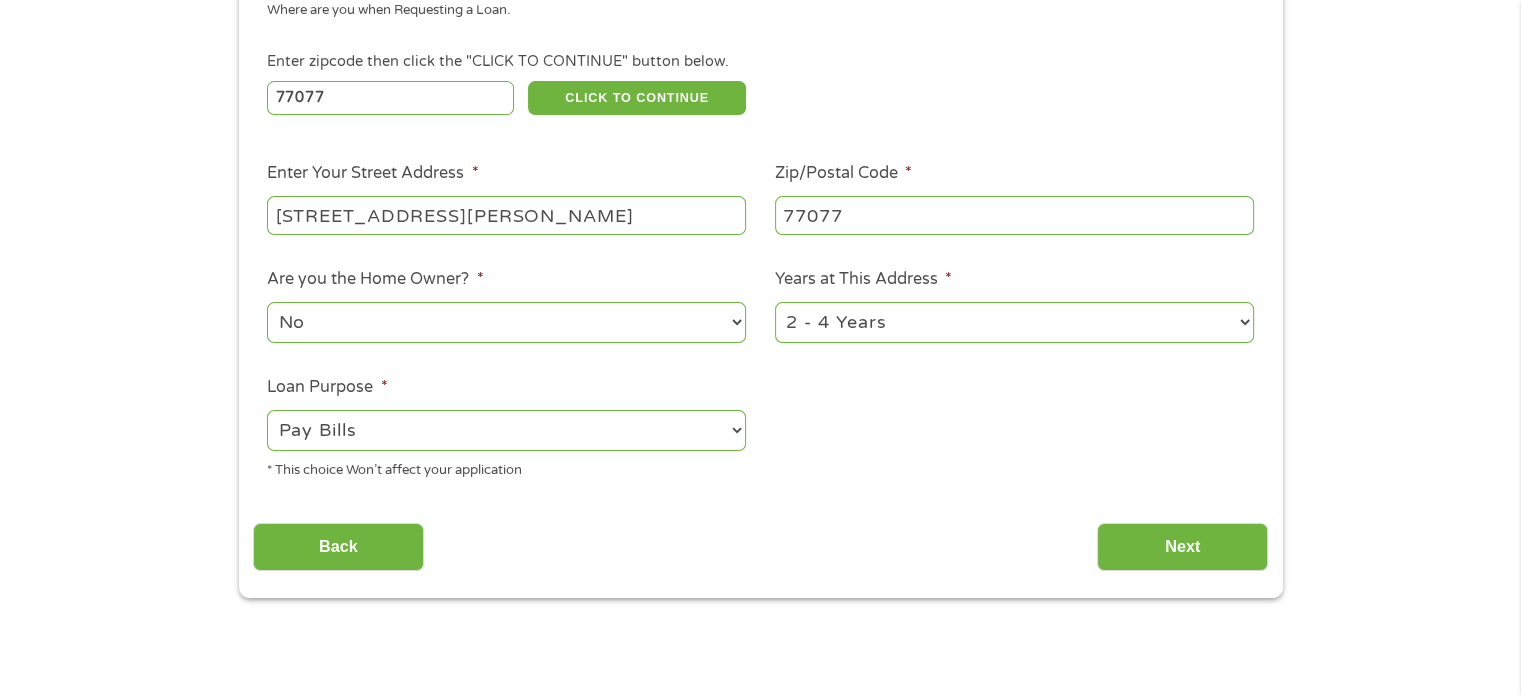 click on "--- Choose one --- Pay Bills Debt Consolidation Home Improvement Major Purchase Car Loan Short Term Cash Medical Expenses Other" at bounding box center [506, 430] 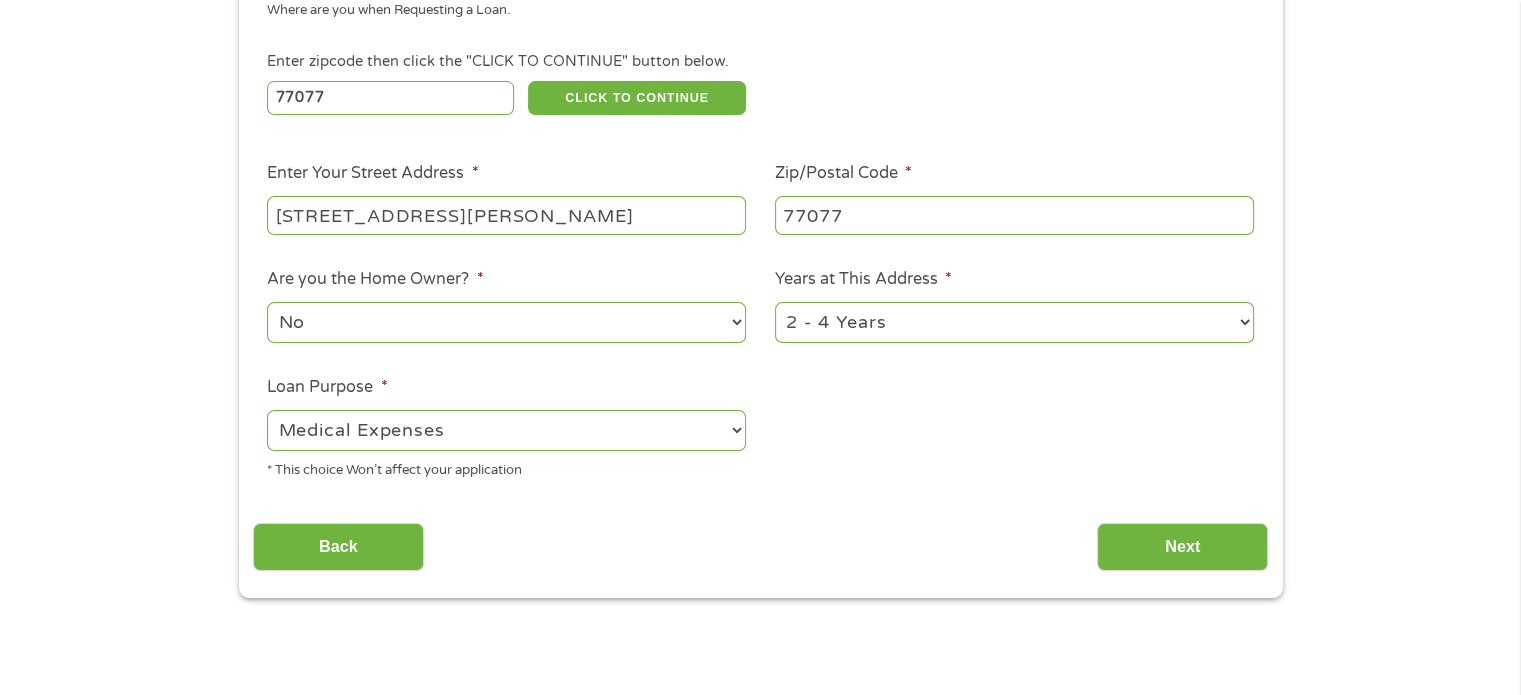click on "--- Choose one --- Pay Bills Debt Consolidation Home Improvement Major Purchase Car Loan Short Term Cash Medical Expenses Other" at bounding box center [506, 430] 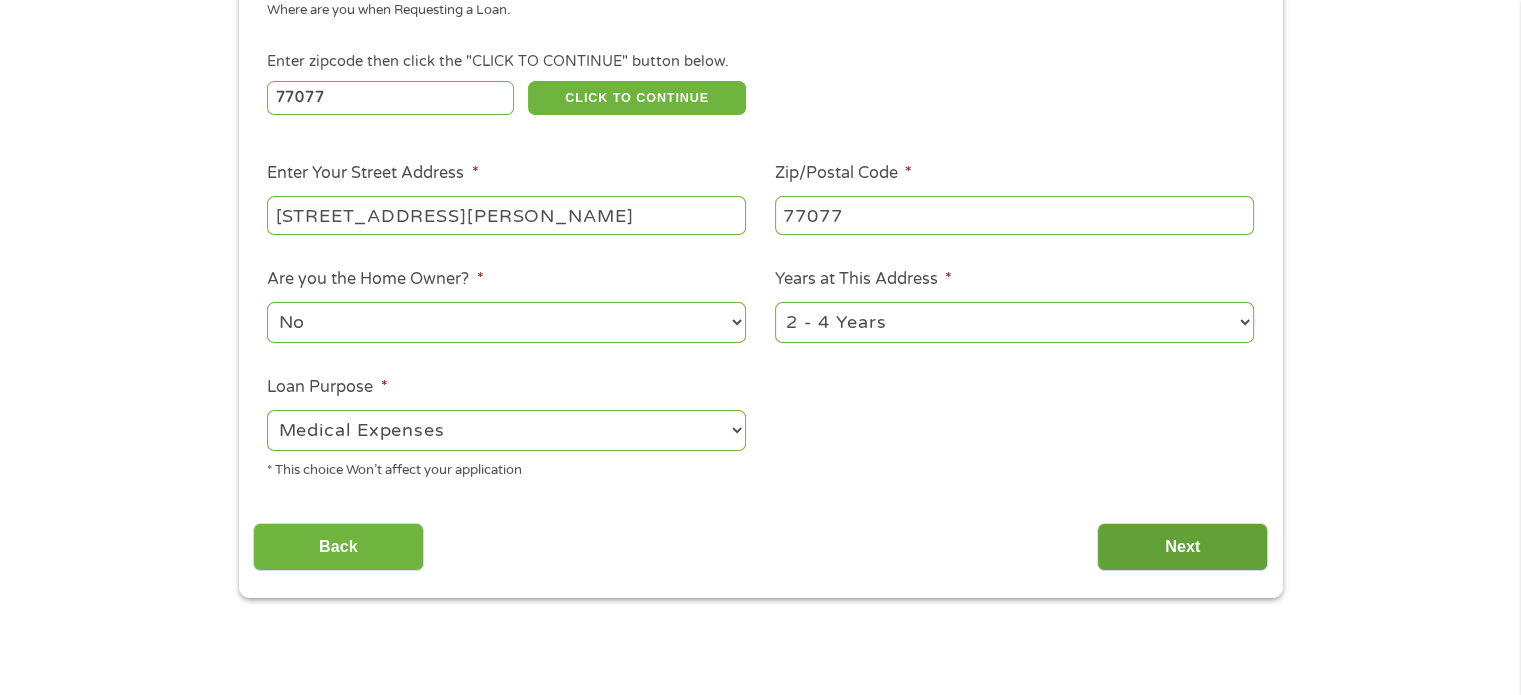 click on "Next" at bounding box center [1182, 547] 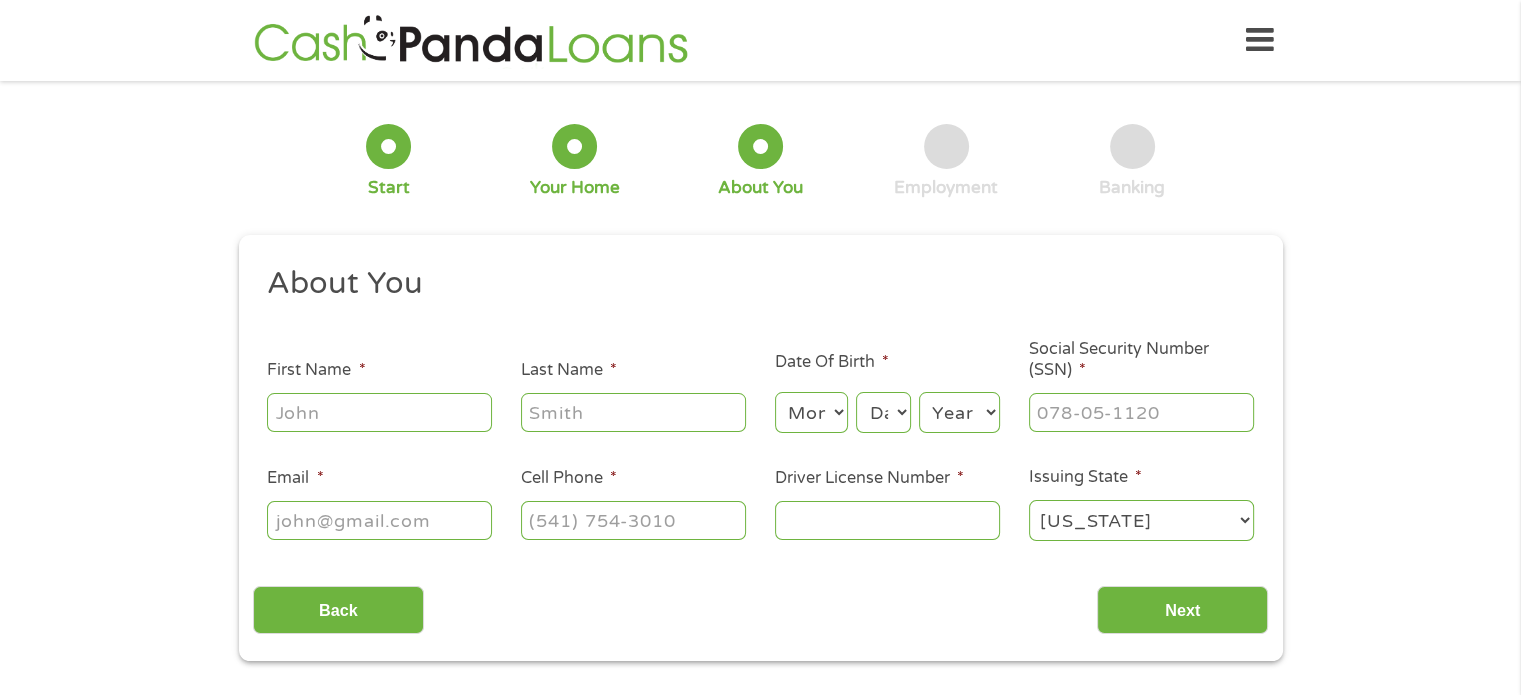 click on "First Name *" at bounding box center (379, 412) 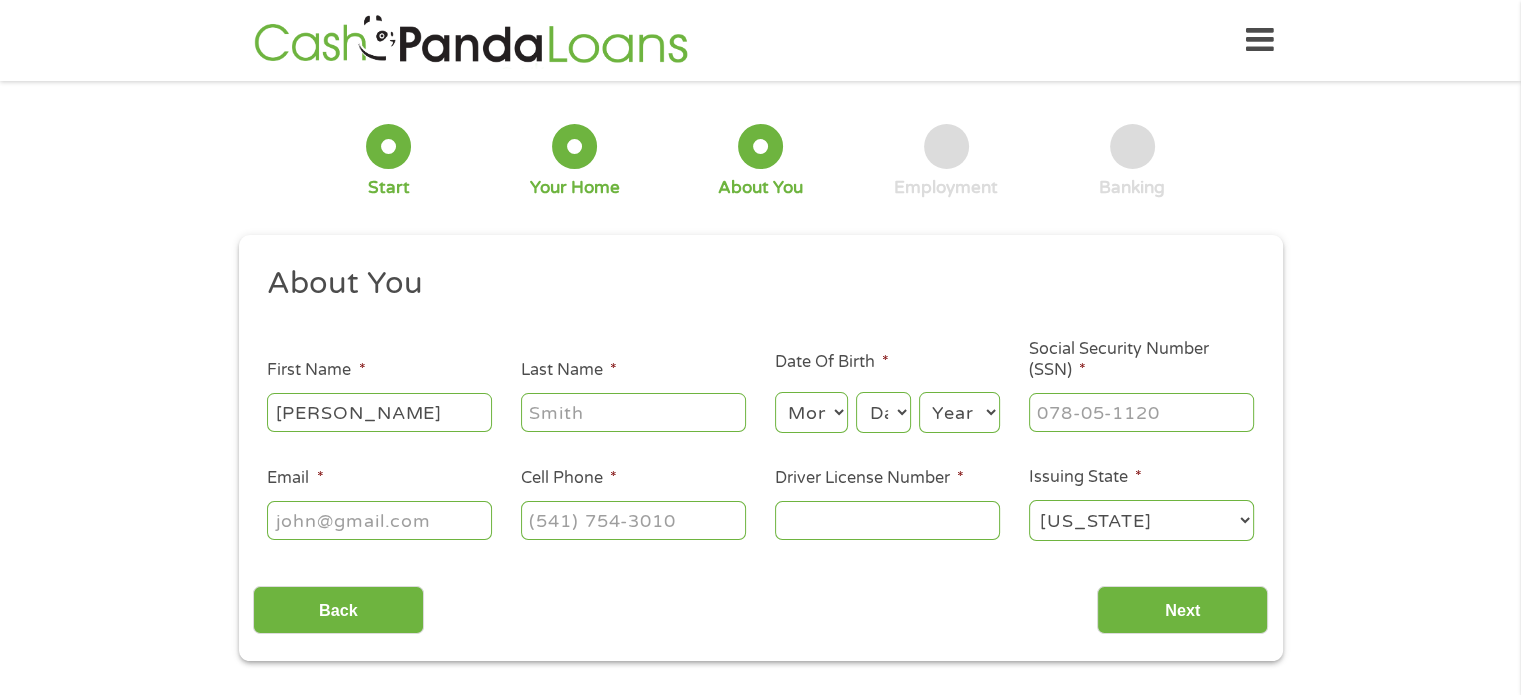 type on "[PERSON_NAME]" 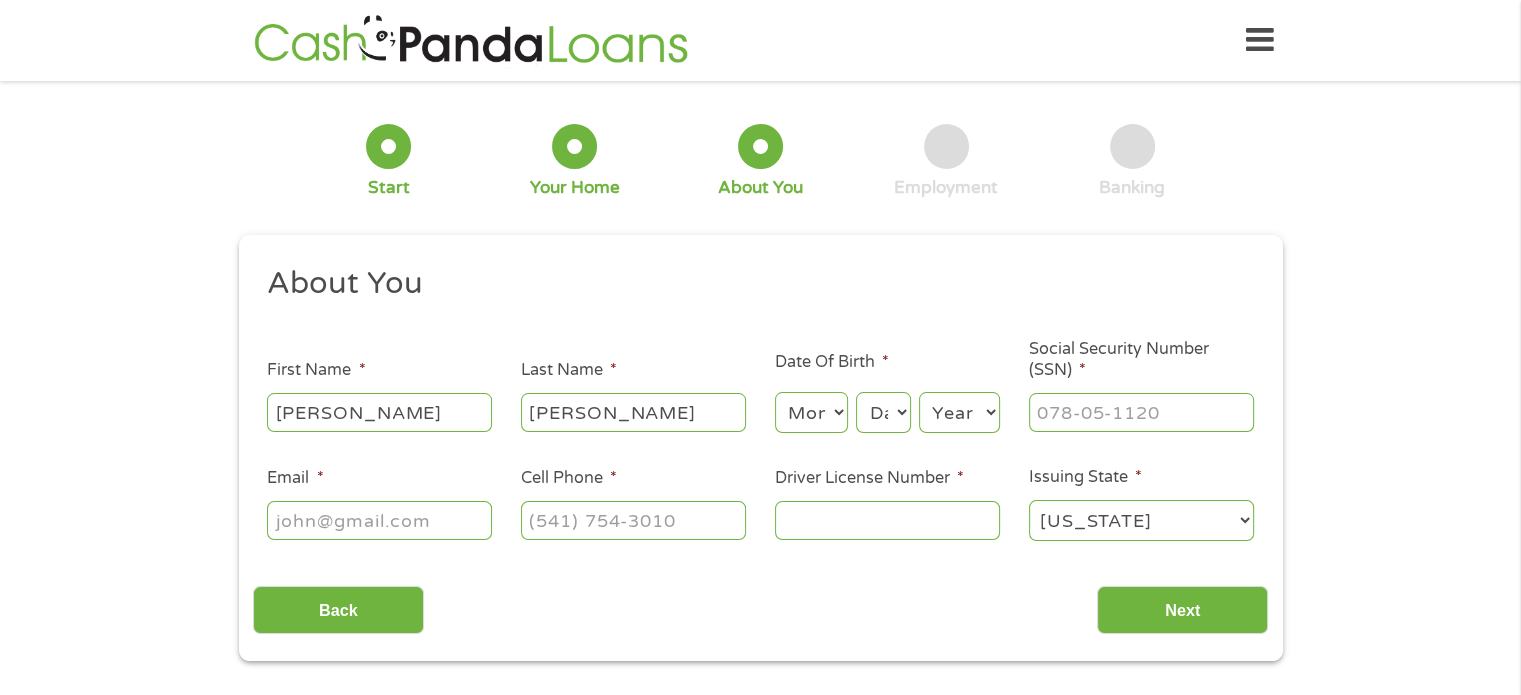 type on "[PERSON_NAME]" 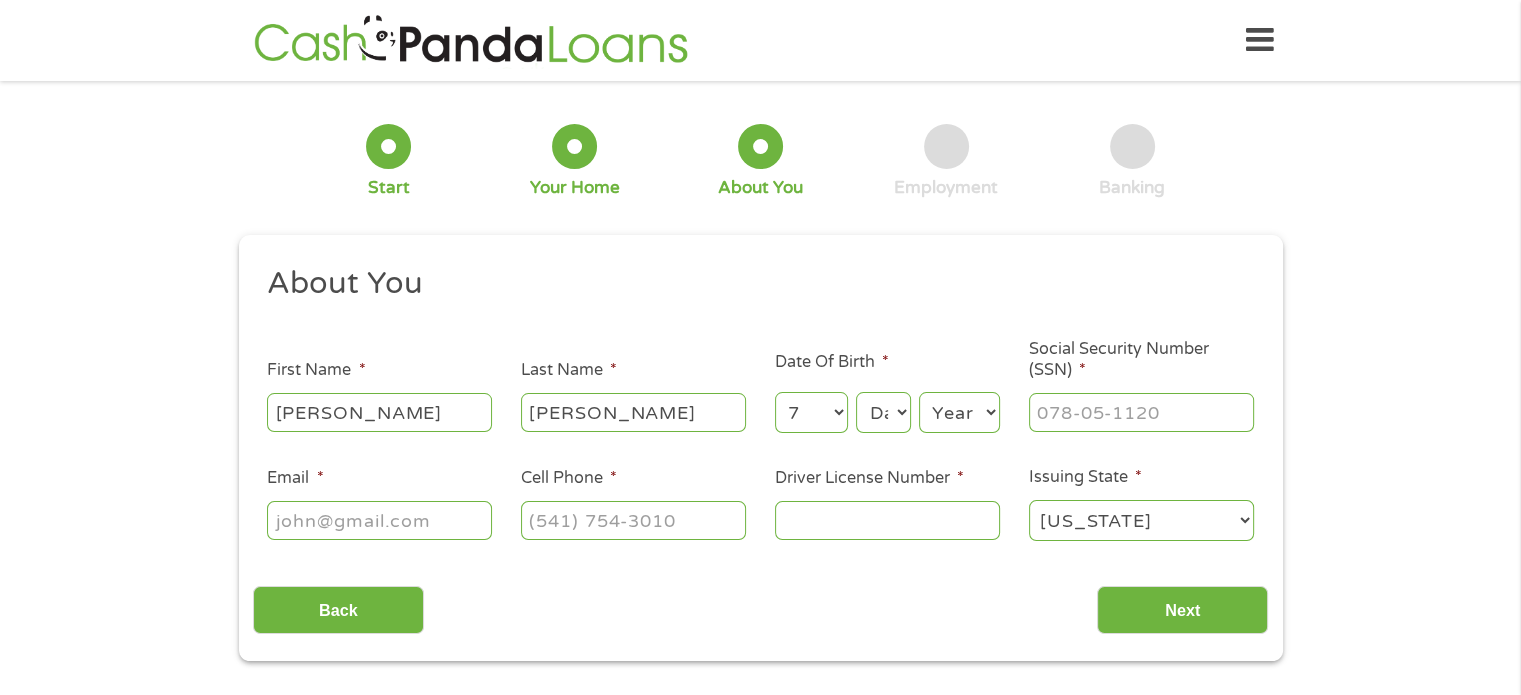 select on "8" 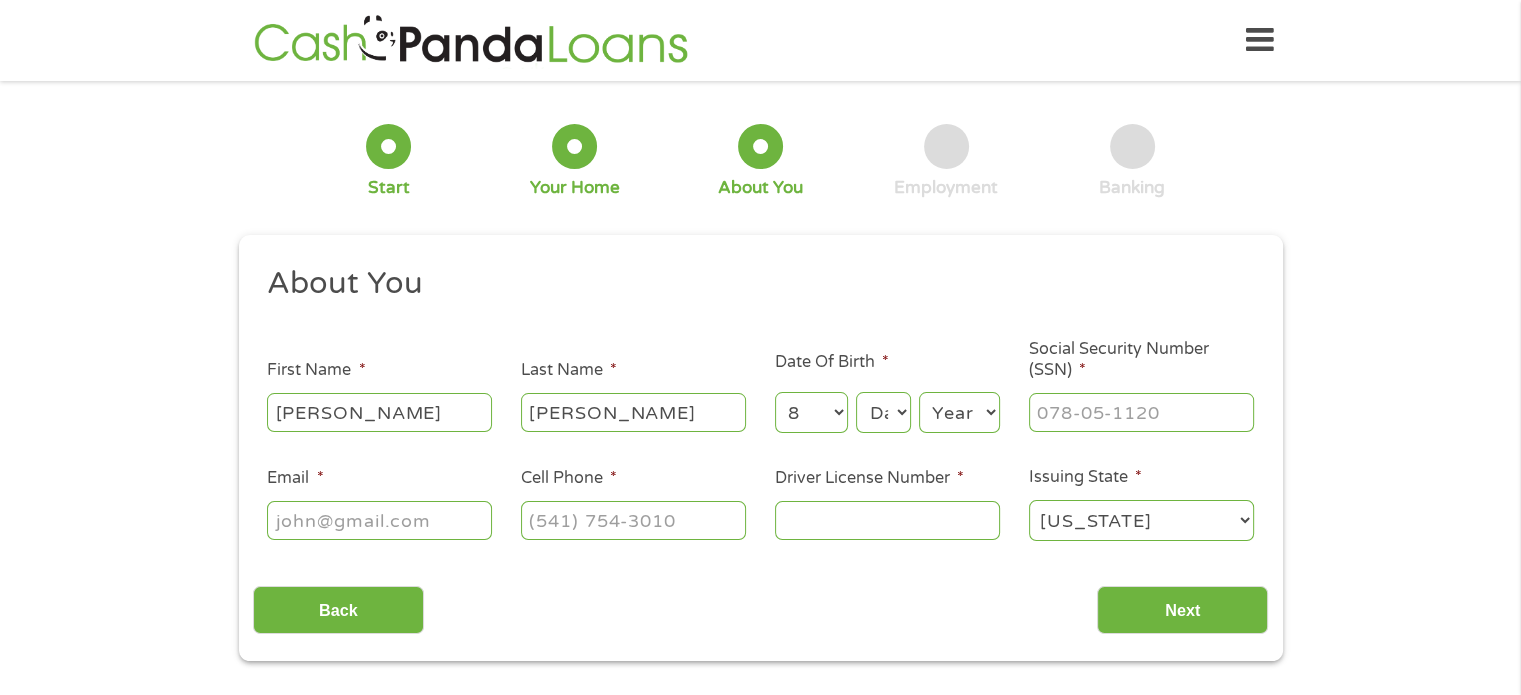 click on "Day 1 2 3 4 5 6 7 8 9 10 11 12 13 14 15 16 17 18 19 20 21 22 23 24 25 26 27 28 29 30 31" at bounding box center [883, 412] 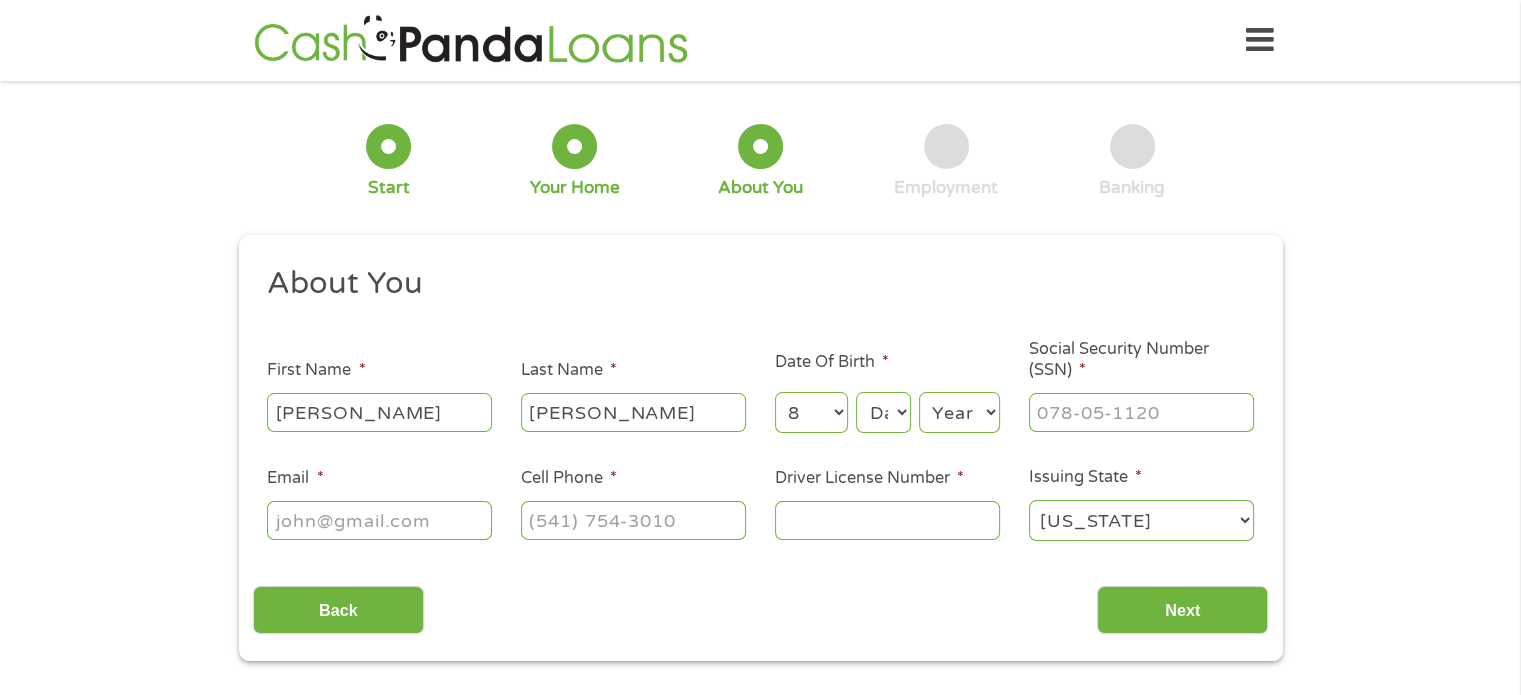 select on "29" 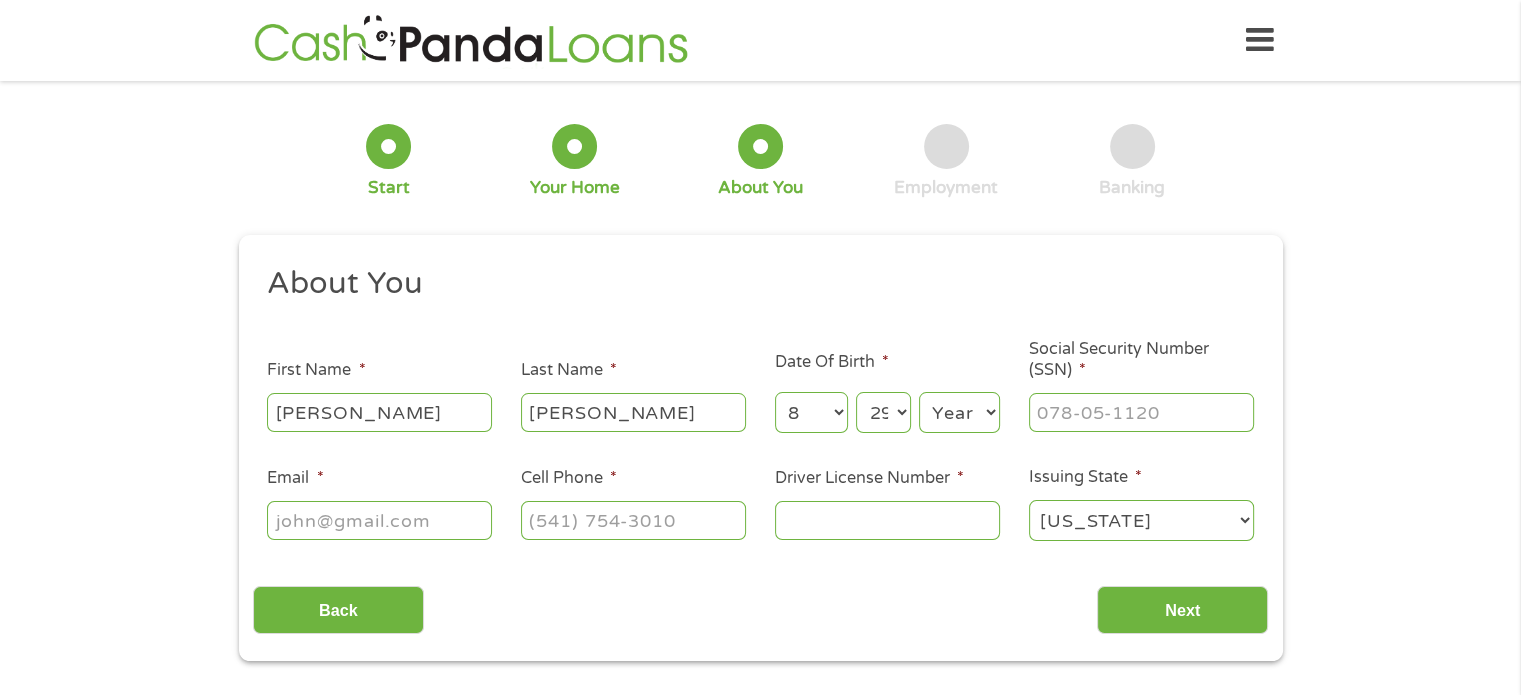 click on "Day 1 2 3 4 5 6 7 8 9 10 11 12 13 14 15 16 17 18 19 20 21 22 23 24 25 26 27 28 29 30 31" at bounding box center [883, 412] 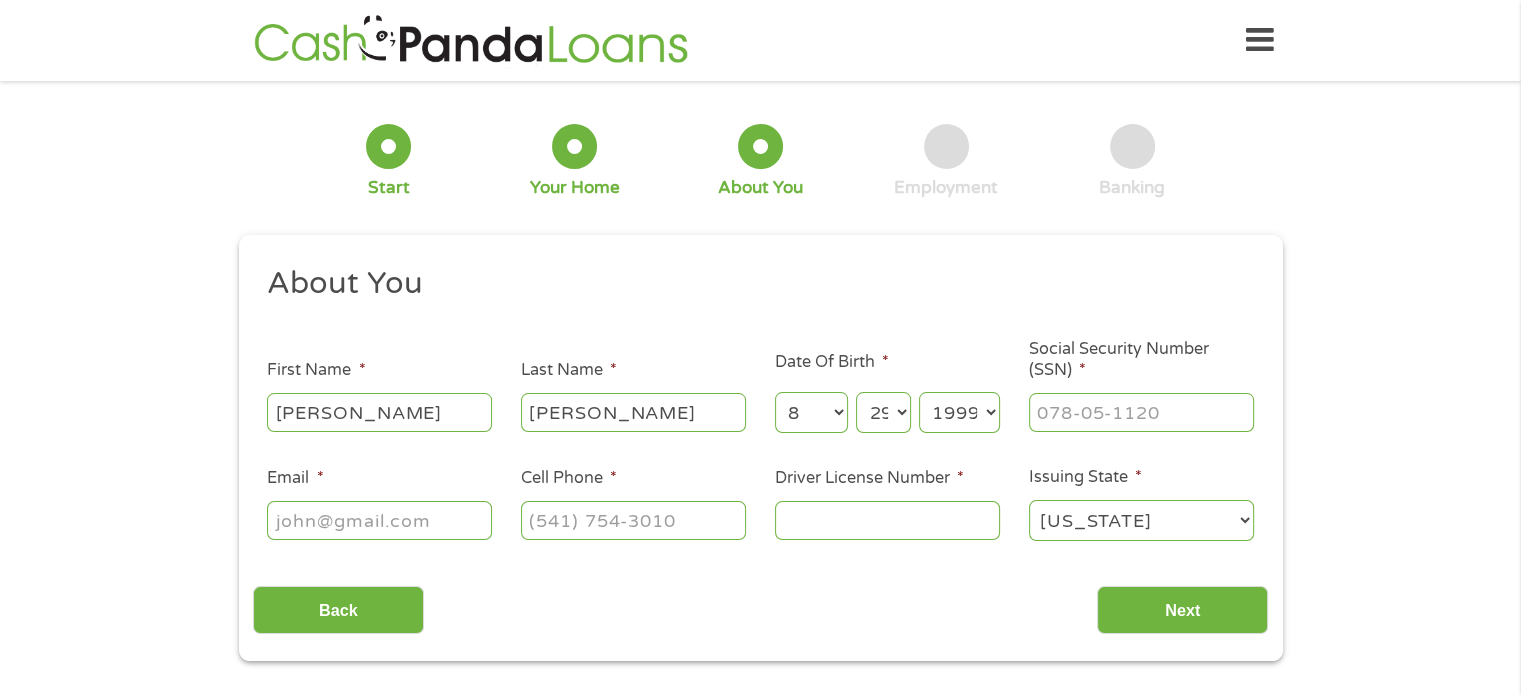 select on "1996" 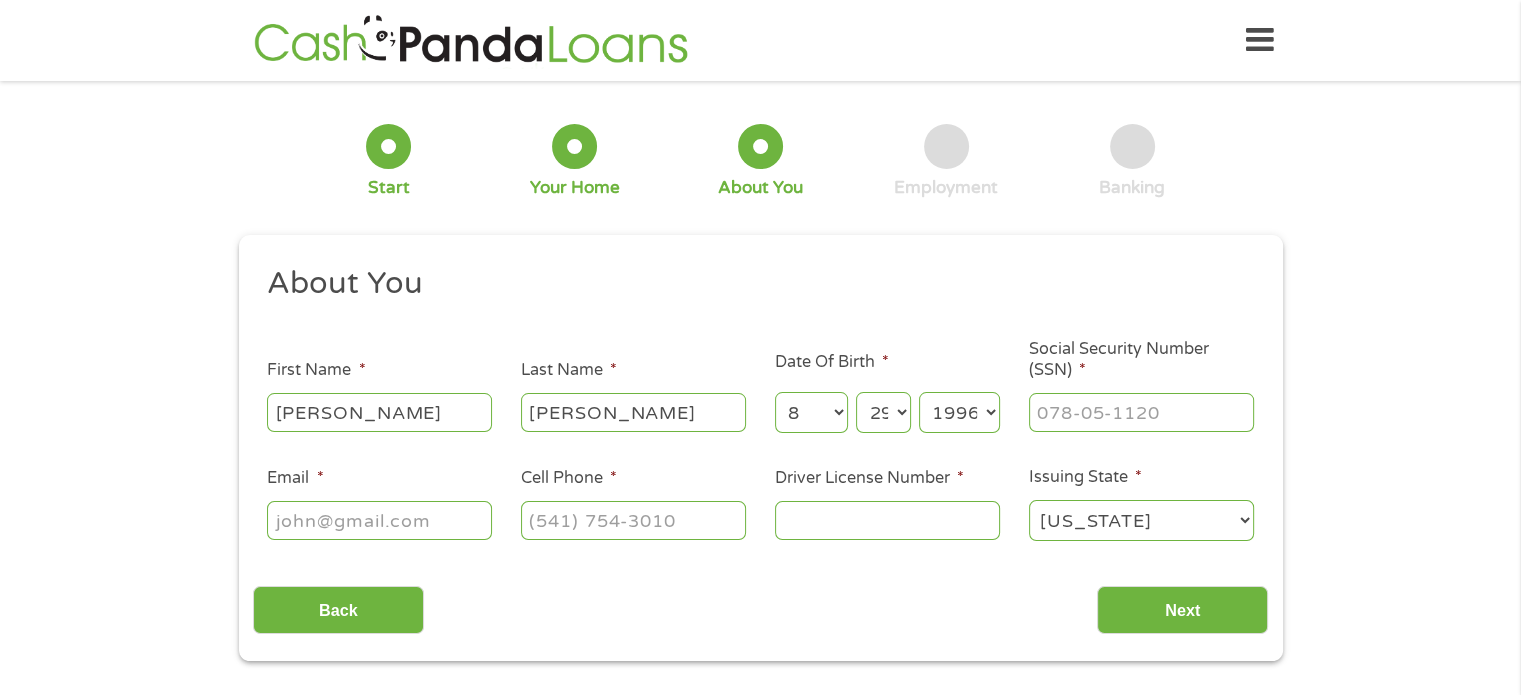 click on "Year [DATE] 2006 2005 2004 2003 2002 2001 2000 1999 1998 1997 1996 1995 1994 1993 1992 1991 1990 1989 1988 1987 1986 1985 1984 1983 1982 1981 1980 1979 1978 1977 1976 1975 1974 1973 1972 1971 1970 1969 1968 1967 1966 1965 1964 1963 1962 1961 1960 1959 1958 1957 1956 1955 1954 1953 1952 1951 1950 1949 1948 1947 1946 1945 1944 1943 1942 1941 1940 1939 1938 1937 1936 1935 1934 1933 1932 1931 1930 1929 1928 1927 1926 1925 1924 1923 1922 1921 1920" at bounding box center [959, 412] 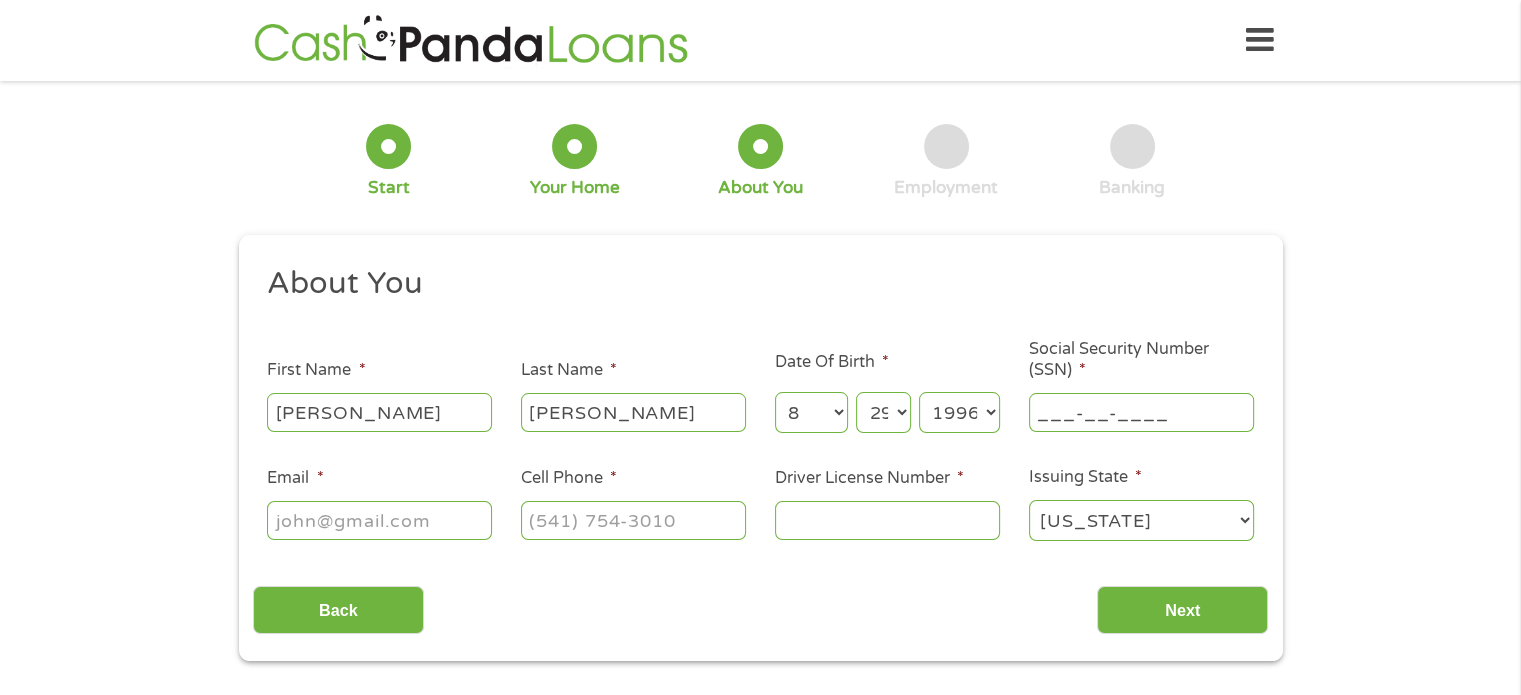 click on "___-__-____" at bounding box center [1141, 412] 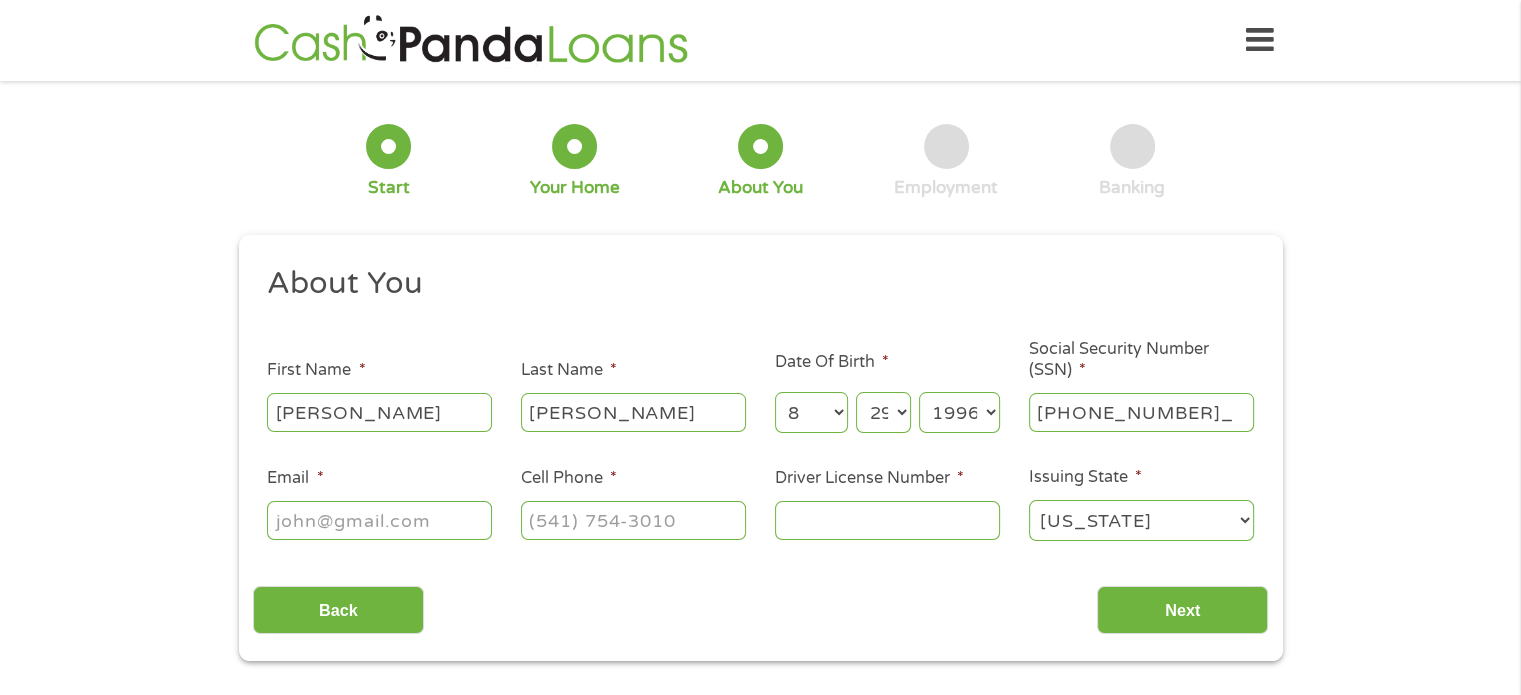 type on "631-54-9102" 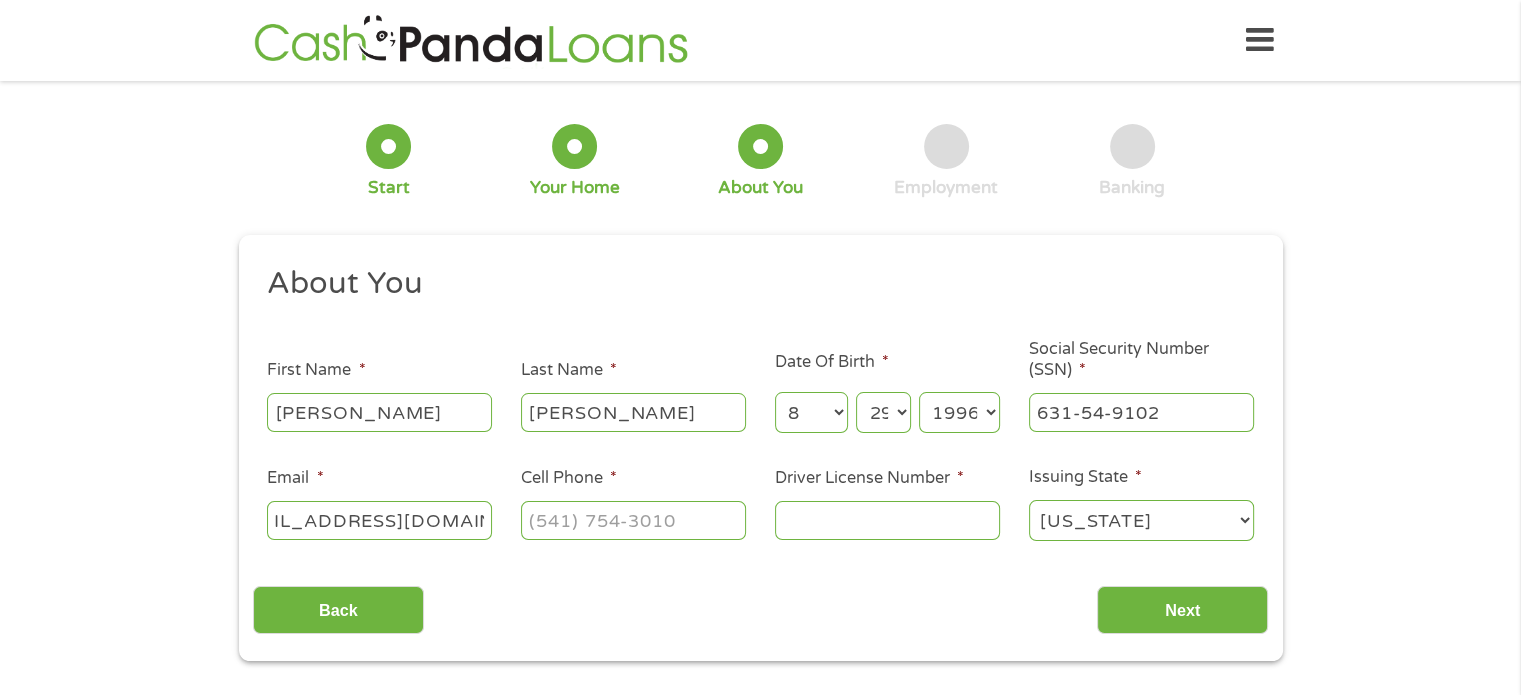 scroll, scrollTop: 0, scrollLeft: 78, axis: horizontal 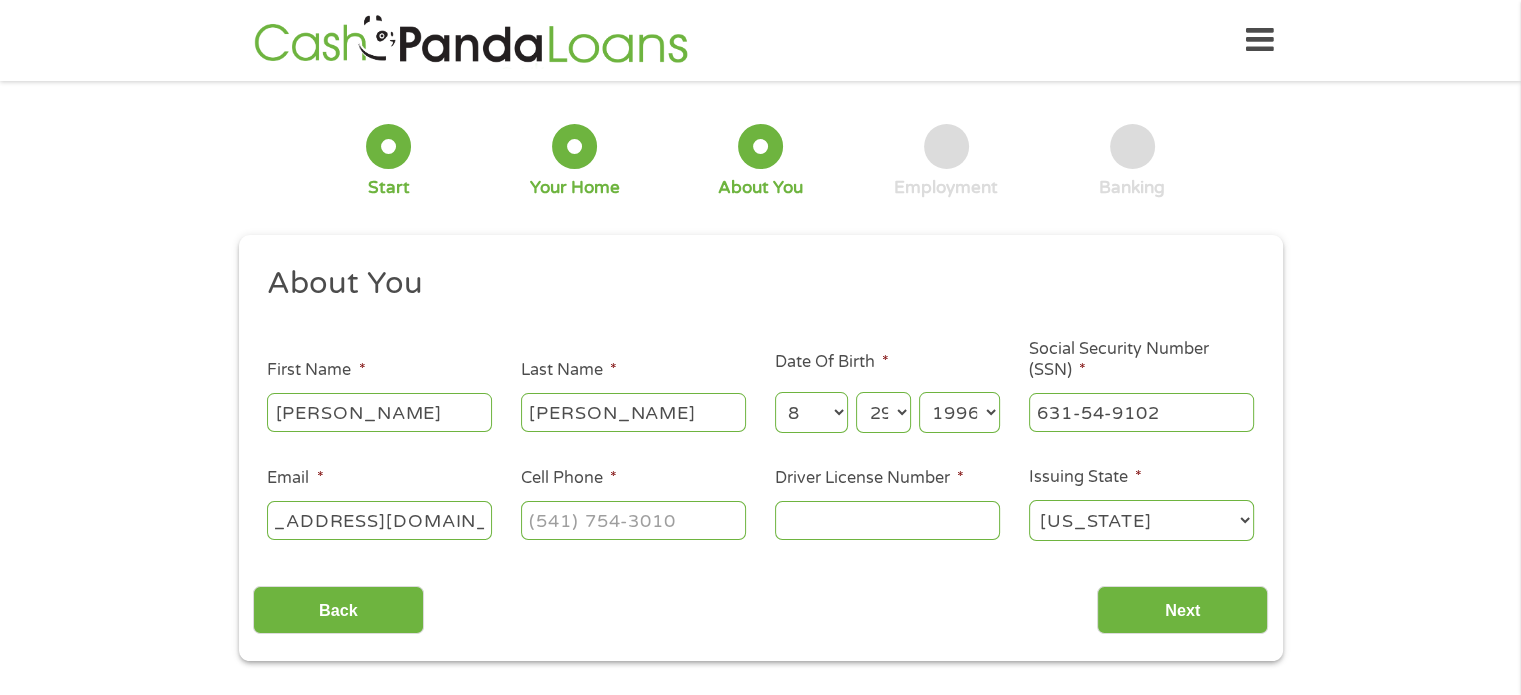 type on "[EMAIL_ADDRESS][DOMAIN_NAME]" 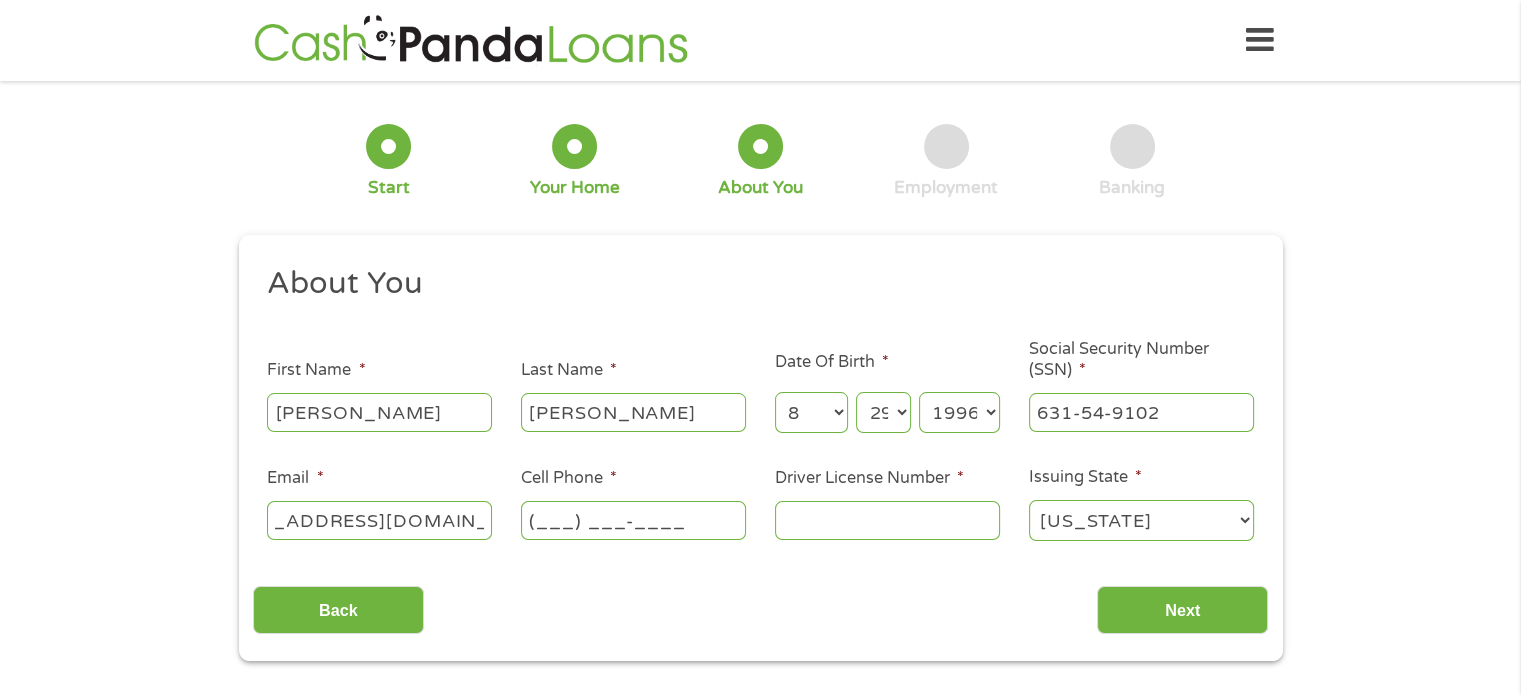 scroll, scrollTop: 0, scrollLeft: 0, axis: both 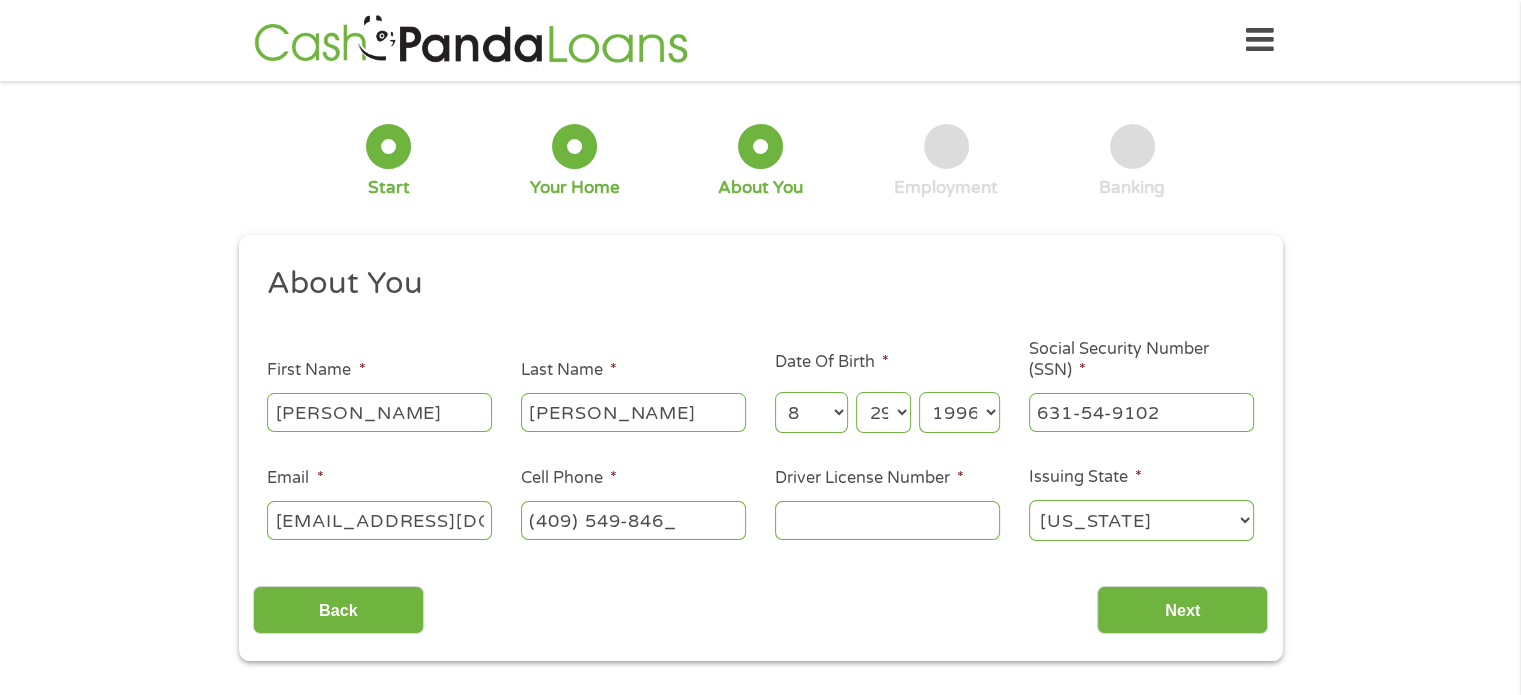 type on "[PHONE_NUMBER]" 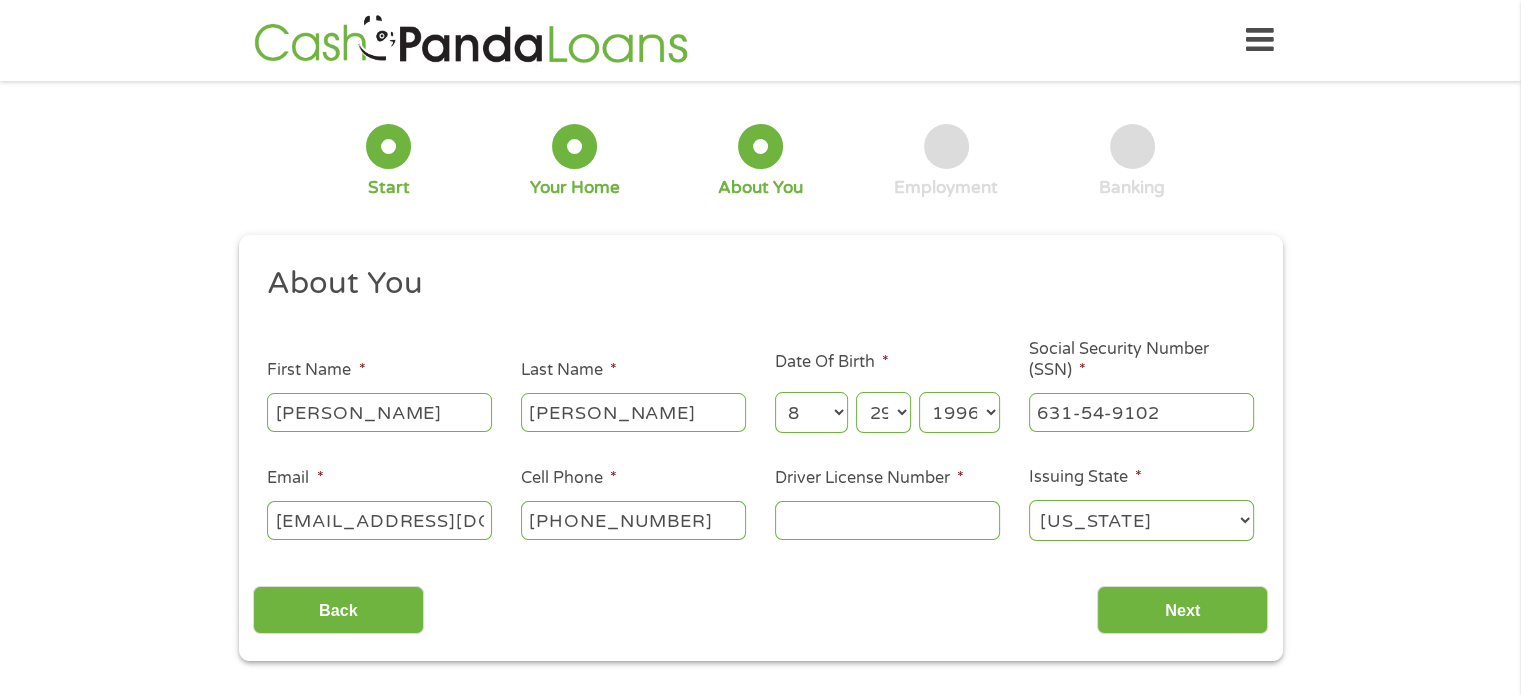 click on "Driver License Number *" at bounding box center (887, 520) 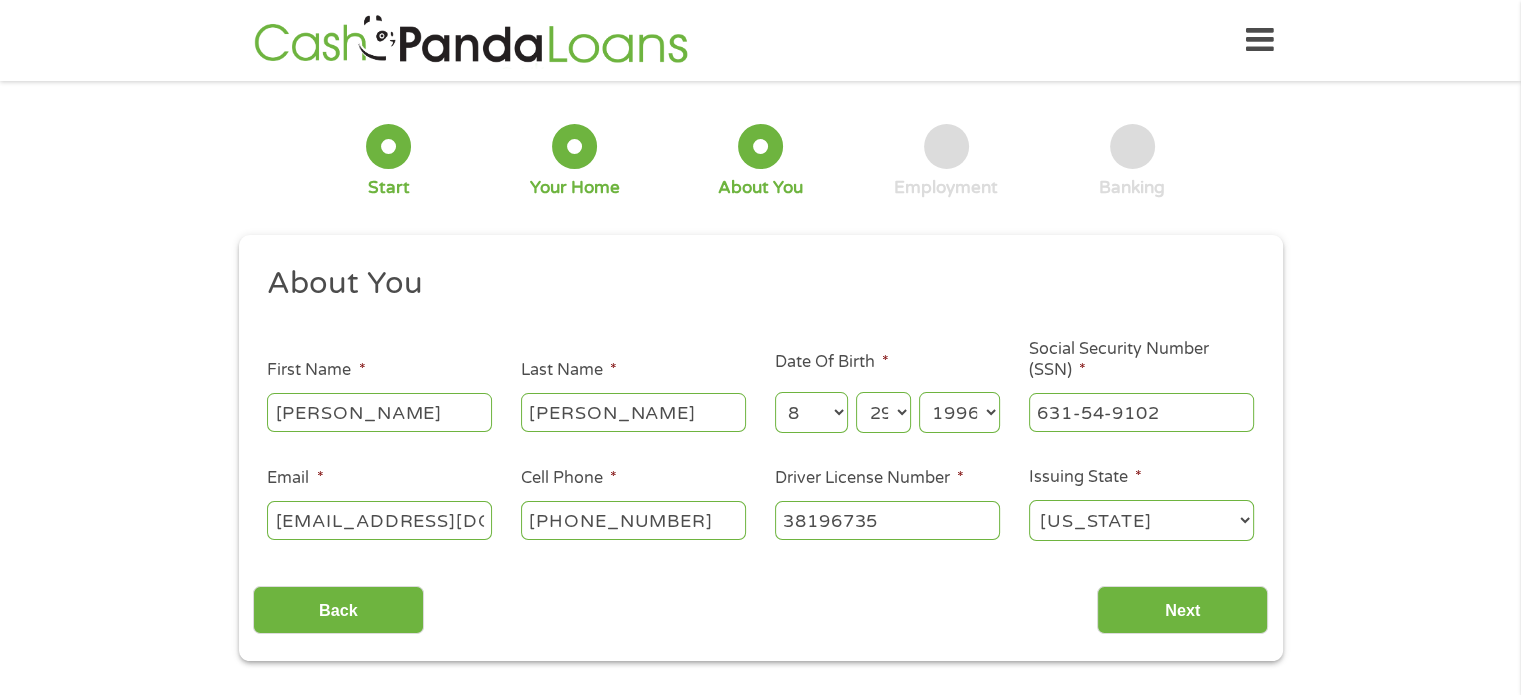 type on "38196735" 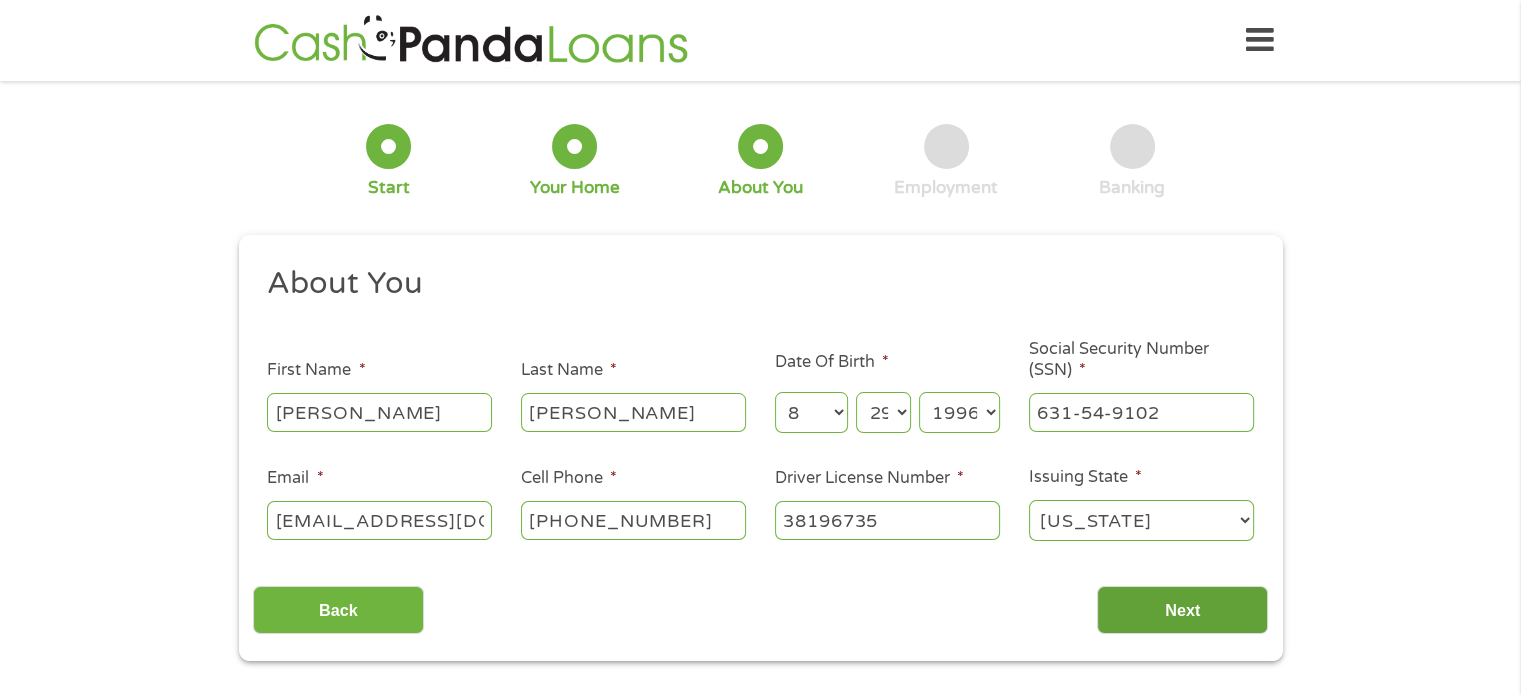 click on "Next" at bounding box center (1182, 610) 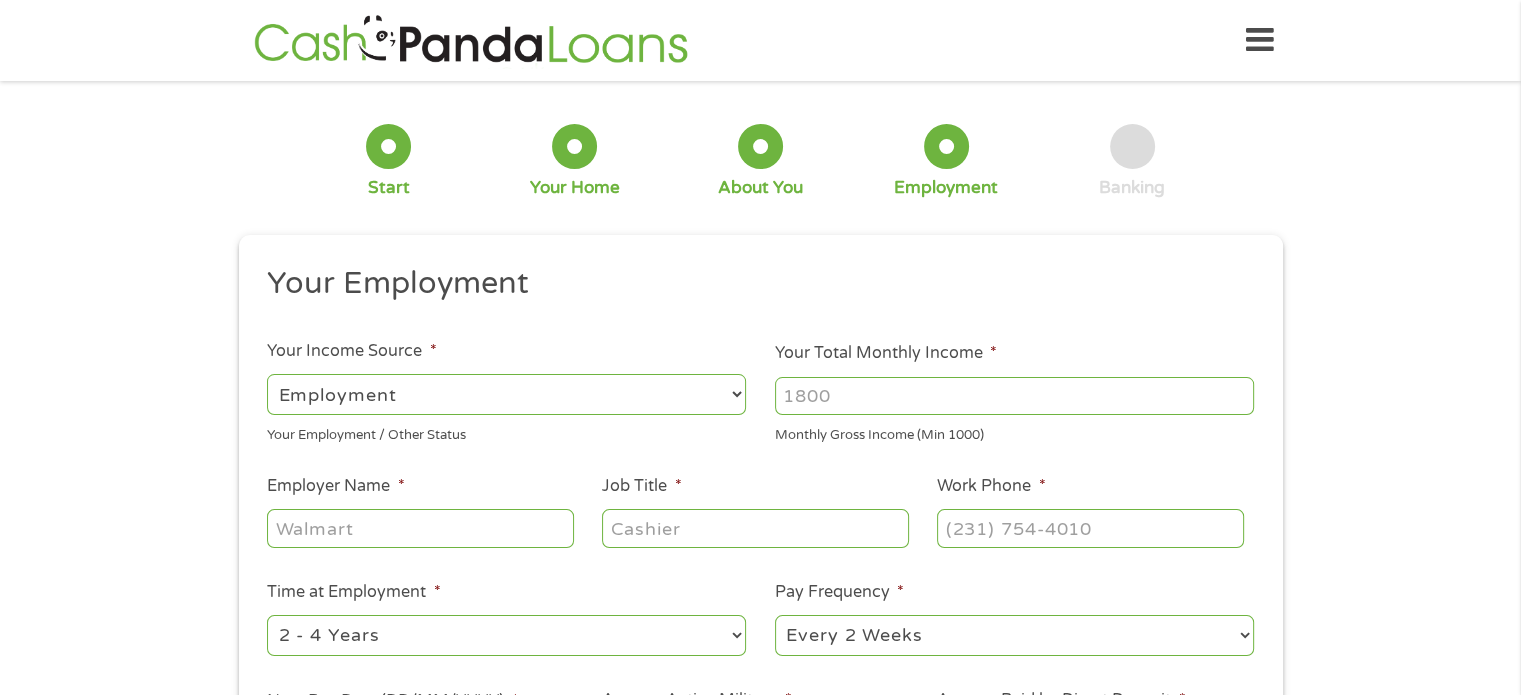 scroll, scrollTop: 8, scrollLeft: 8, axis: both 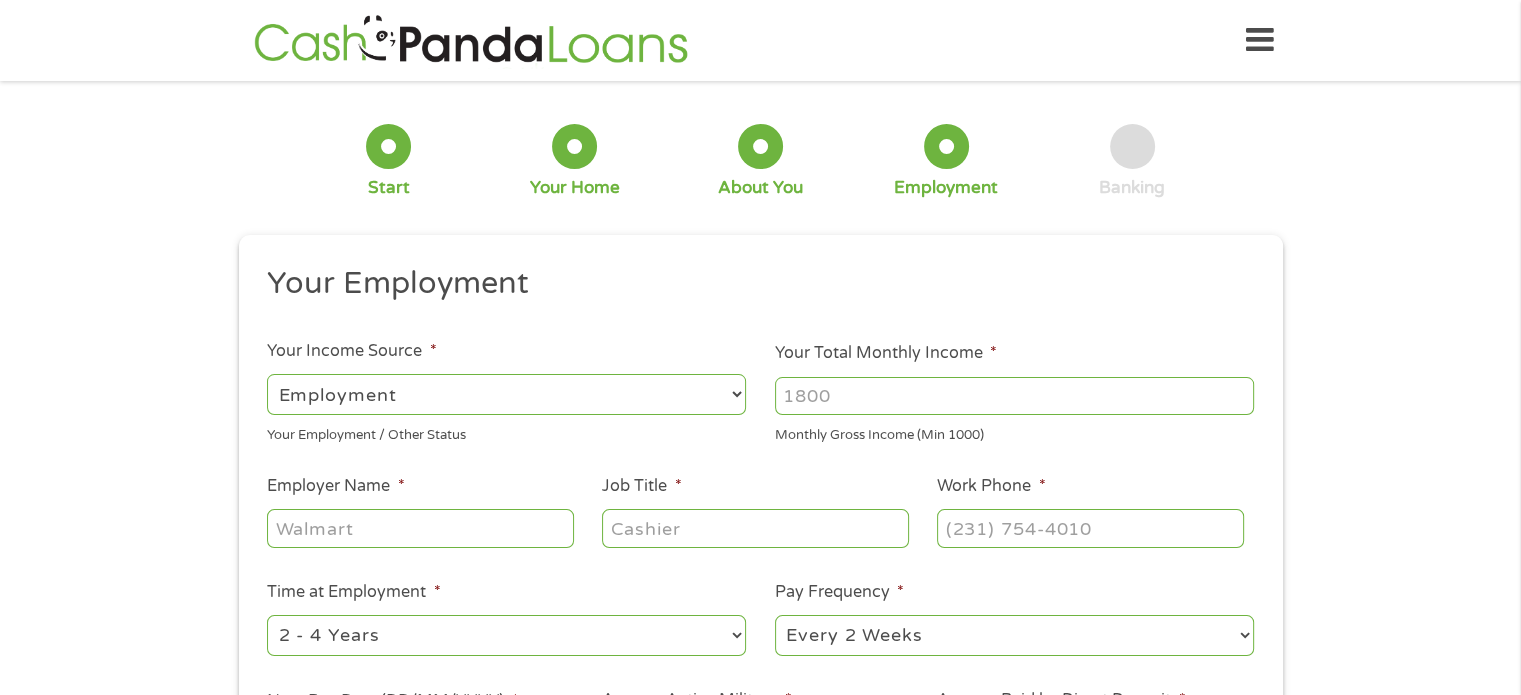 click on "Your Total Monthly Income *" at bounding box center (1014, 396) 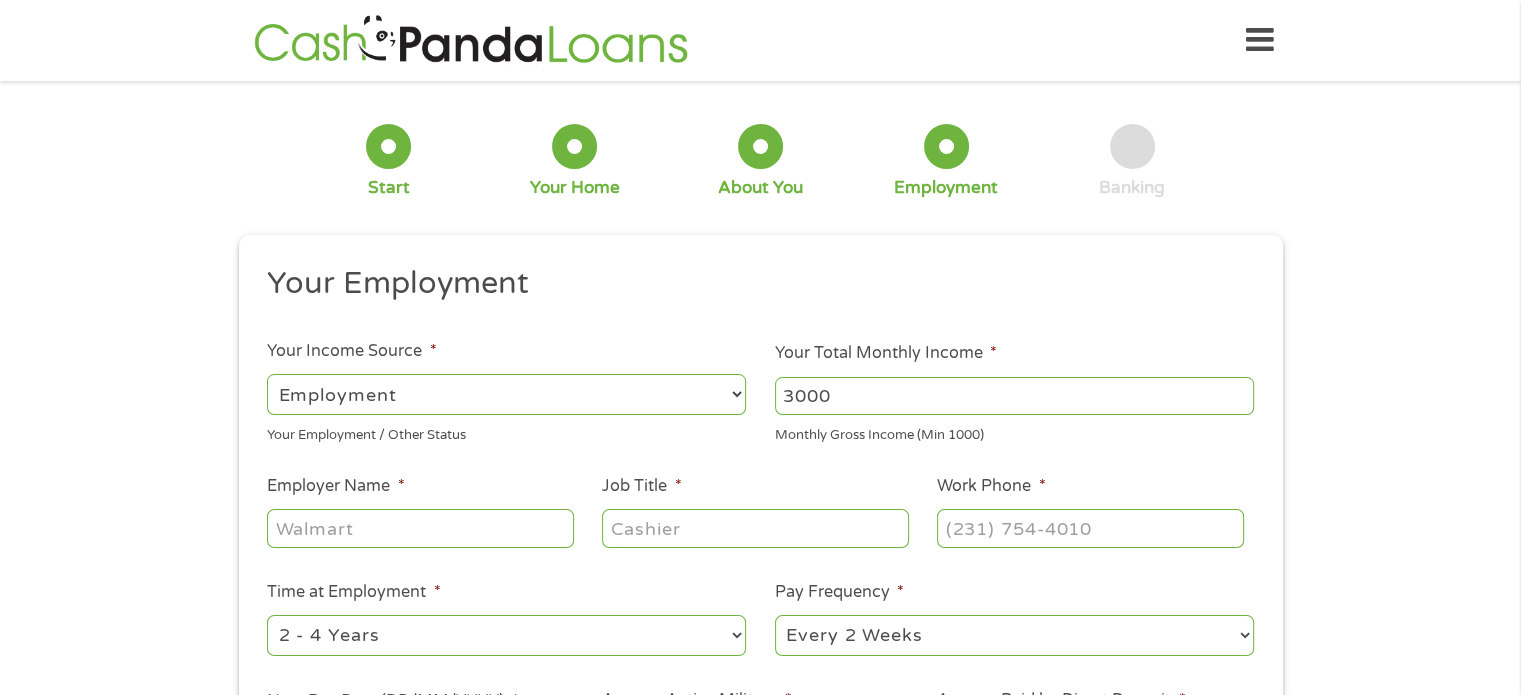 type on "3000" 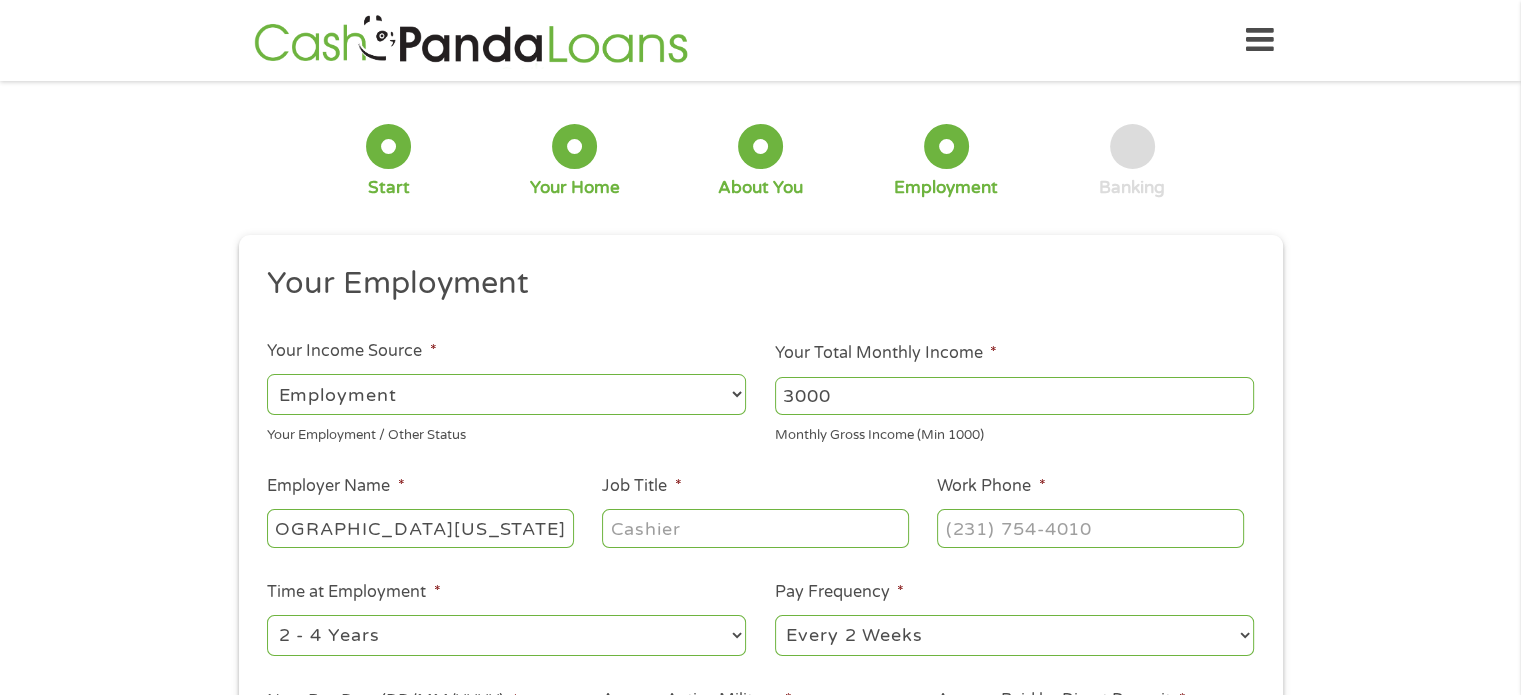scroll, scrollTop: 0, scrollLeft: 55, axis: horizontal 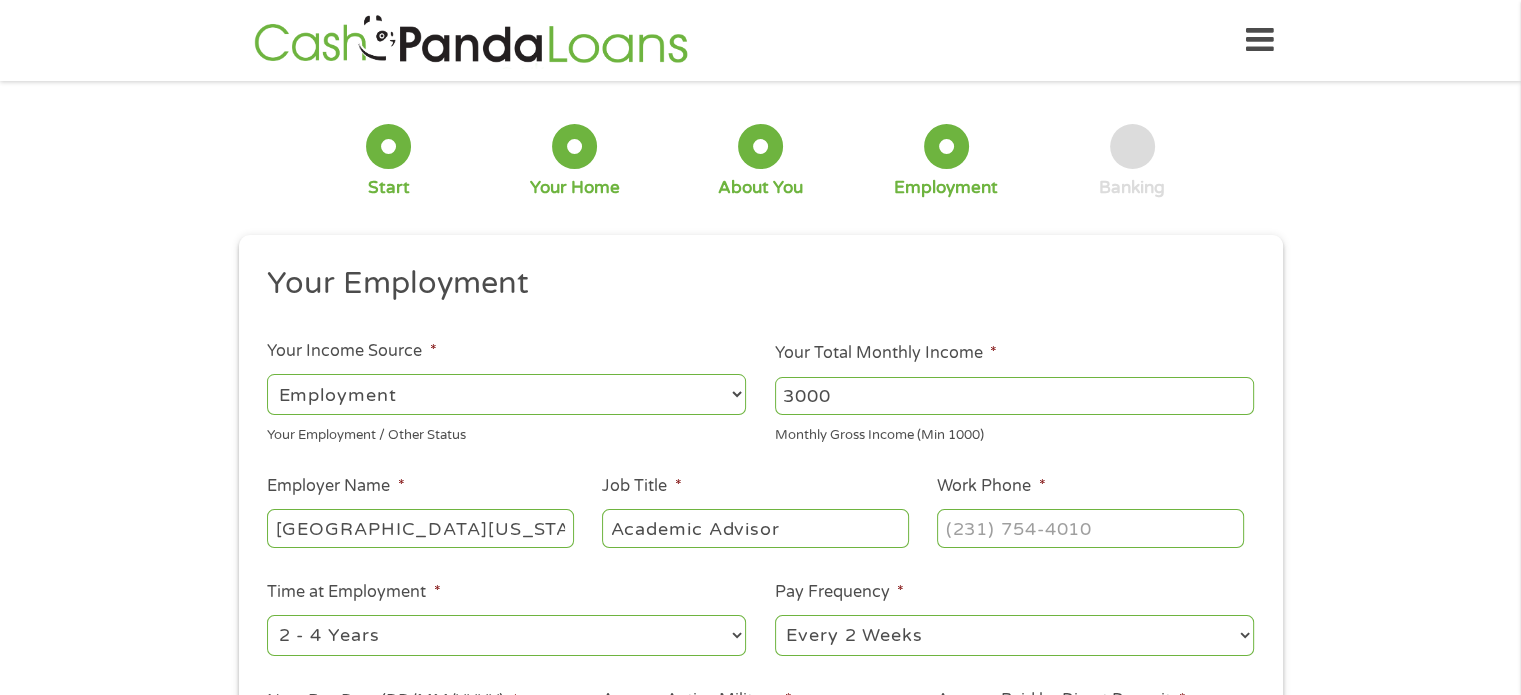 type on "Academic Advisor" 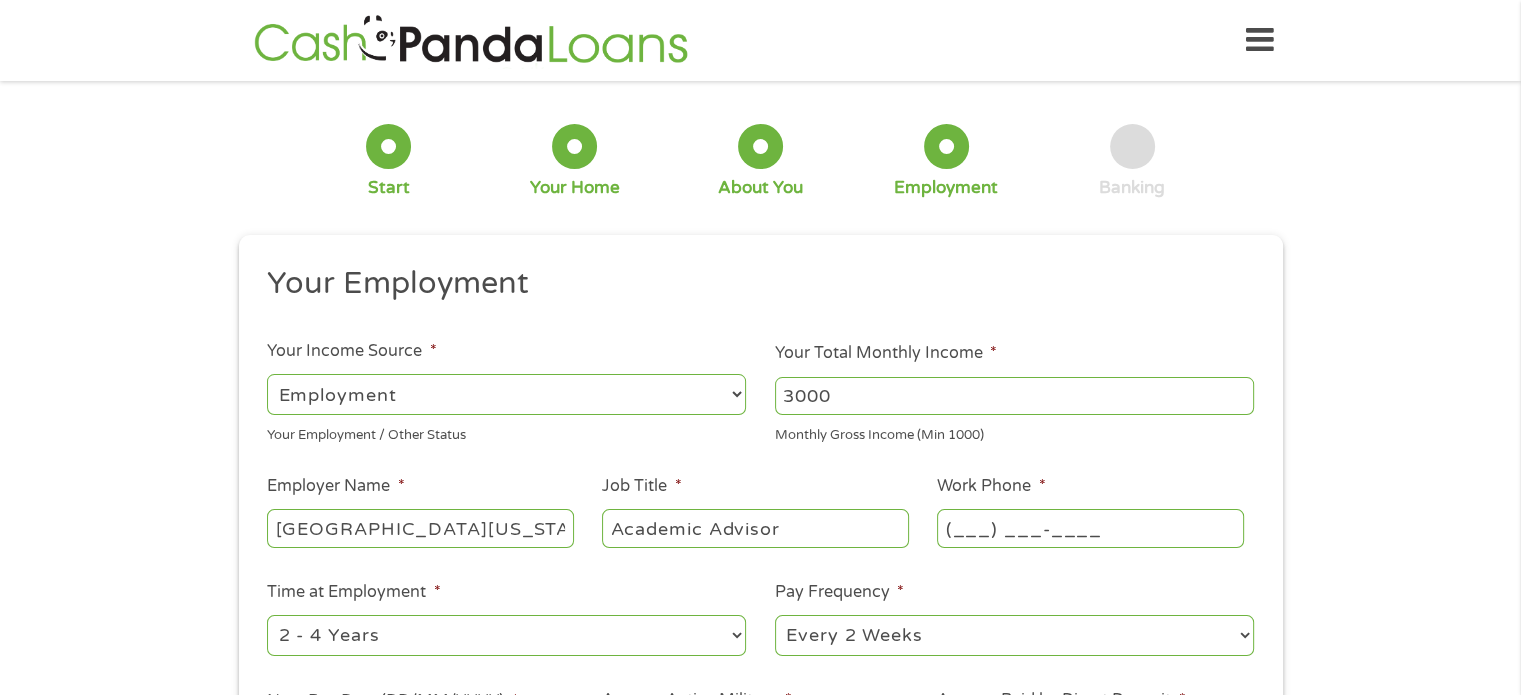 click on "(___) ___-____" at bounding box center [1090, 528] 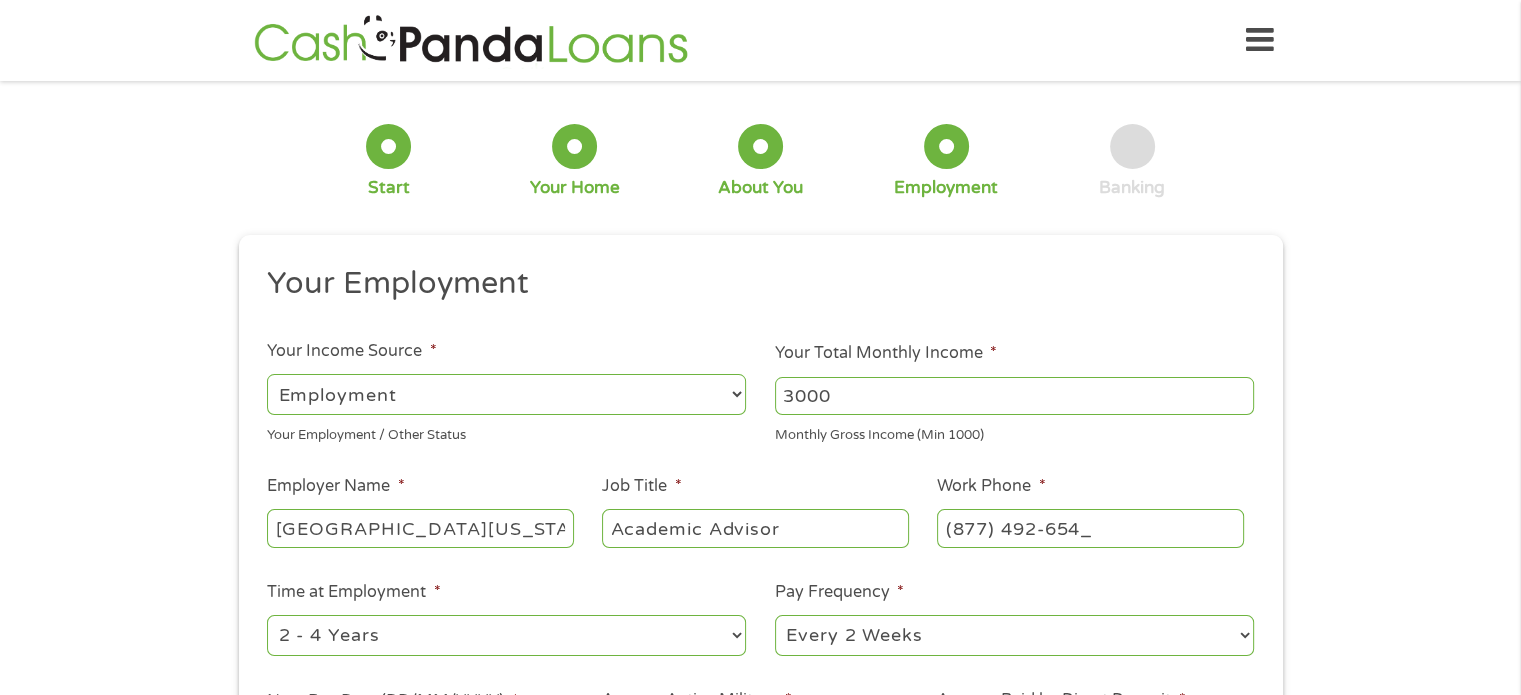 type on "[PHONE_NUMBER]" 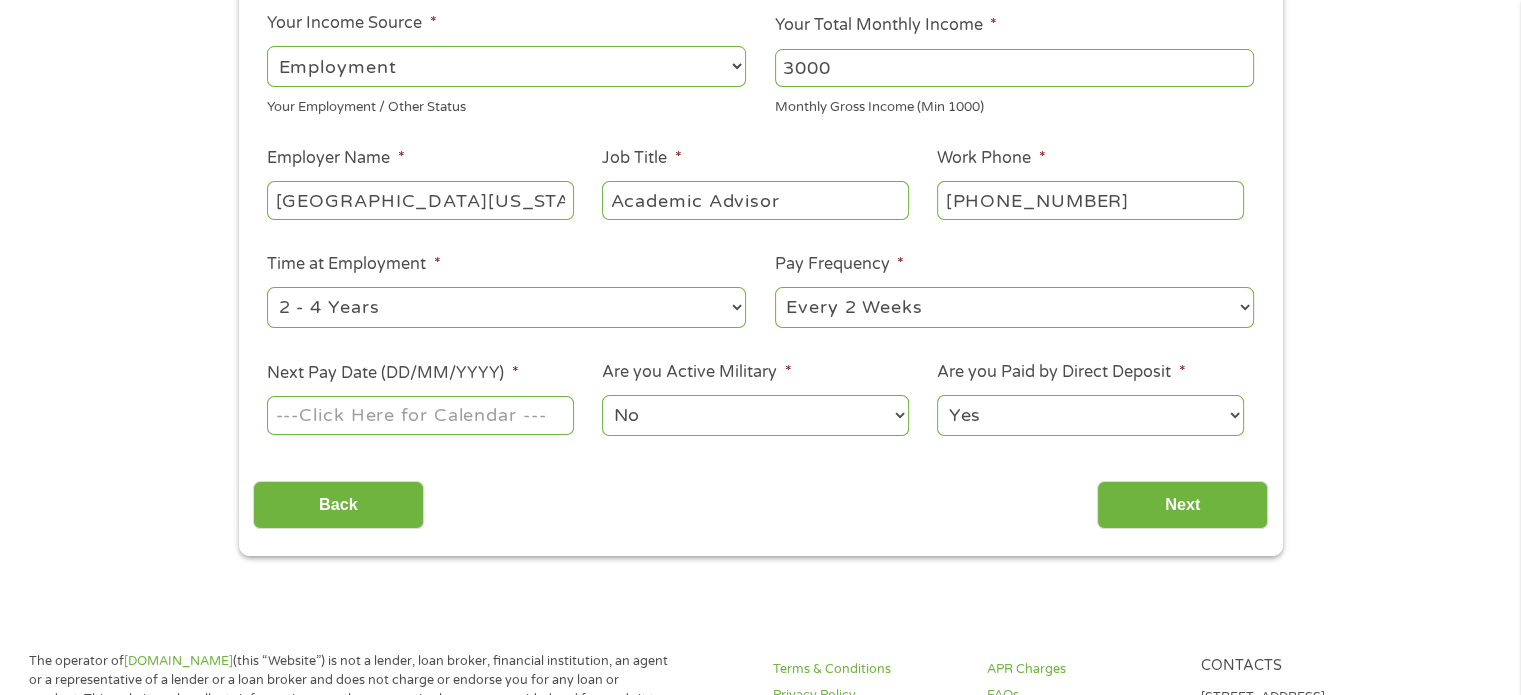 scroll, scrollTop: 335, scrollLeft: 0, axis: vertical 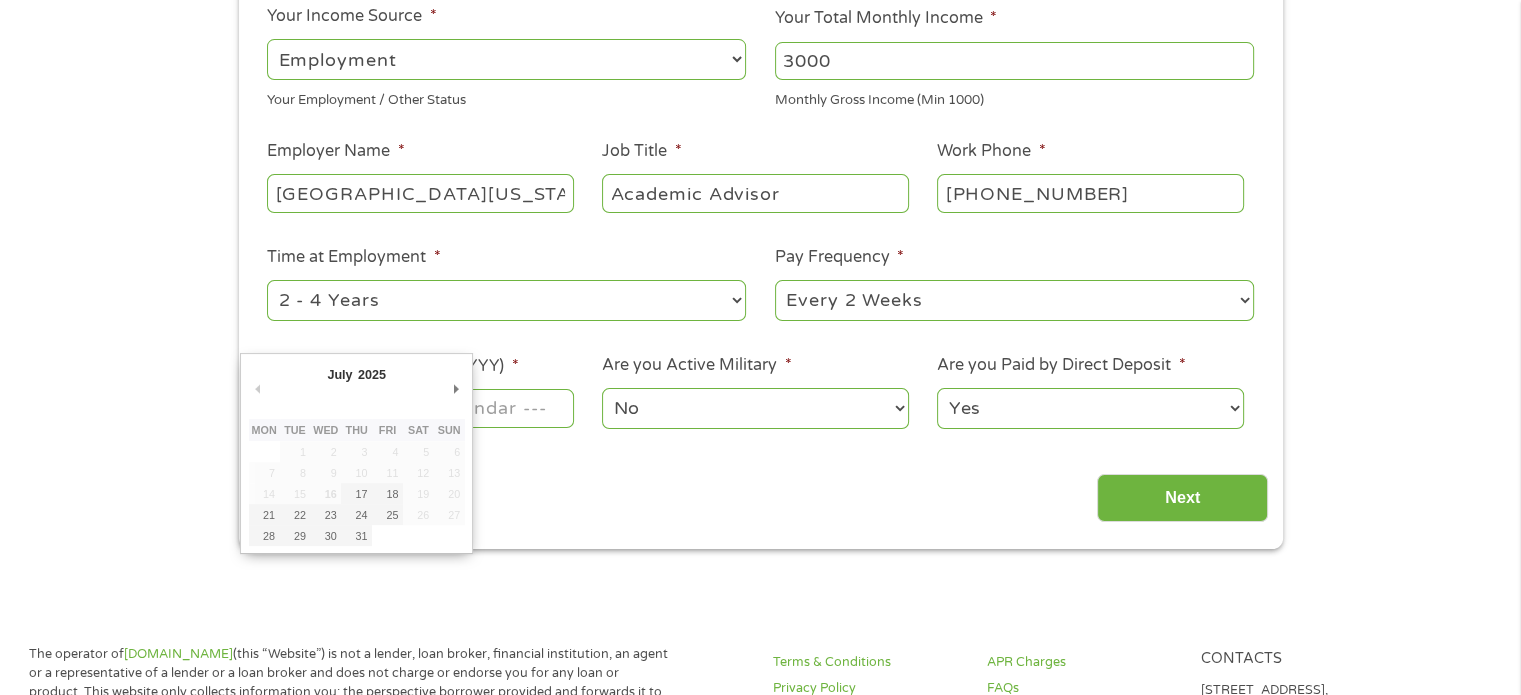 click on "Home   Get Loan Offer   How it works   FAQs   Blog   Cash Loans   Quick Loans   Online Loans   Payday Loans   Cash Advances   Préstamos   Paycheck Loans Near Me   Artificial Intelligence Loans   Contact Us
1         Start   2         Your Home   3         About You   4         Employment   5         Banking   6
This field is hidden when viewing the form gclid Cj0KCQjwm93DBhD_ARIsADR_DjGKDVKjiGzd94AI59gMXRbaDauOB79wM2zjTeOzHcYIer0bAc2ZgE8aAqcIEALw_wcB This field is hidden when viewing the form Referrer [URL][DOMAIN_NAME] Source adwords e c" at bounding box center (760, 849) 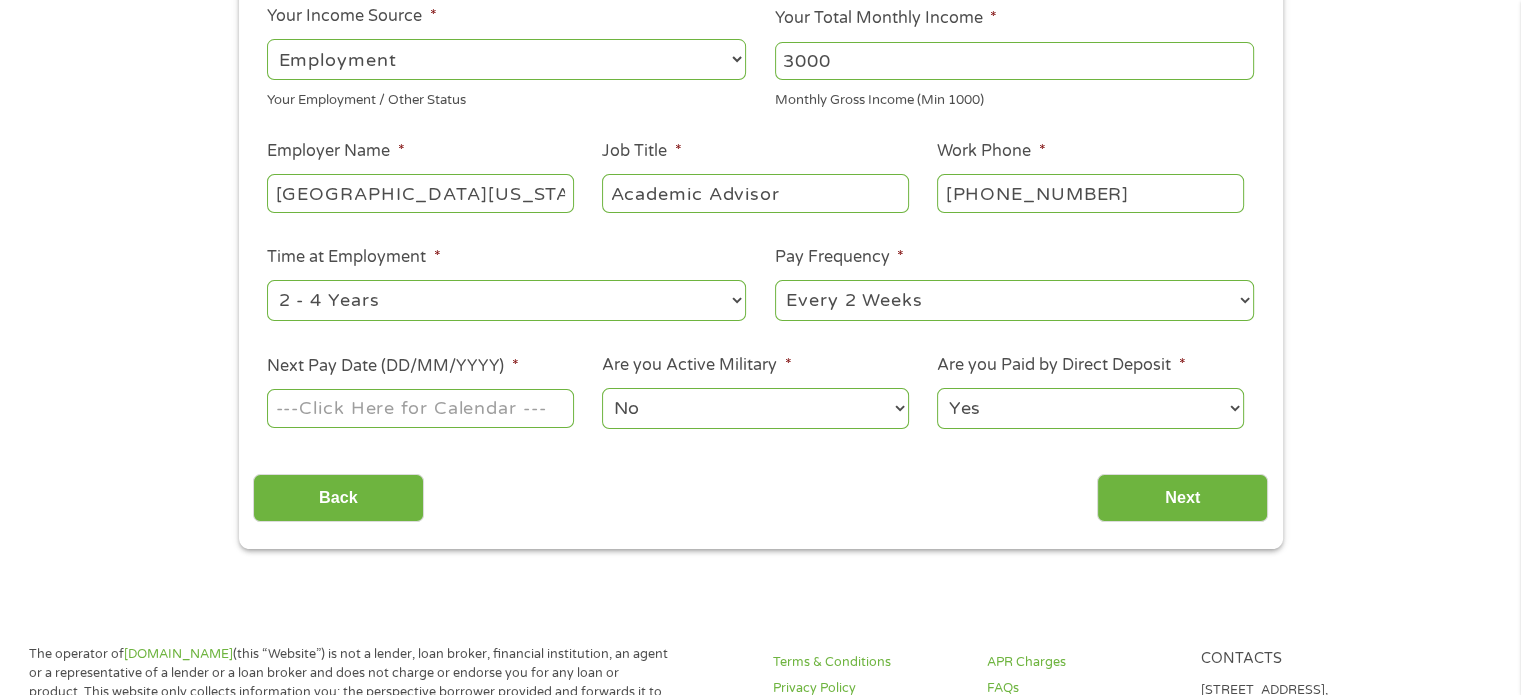 click on "Next Pay Date (DD/MM/YYYY) *" at bounding box center [420, 408] 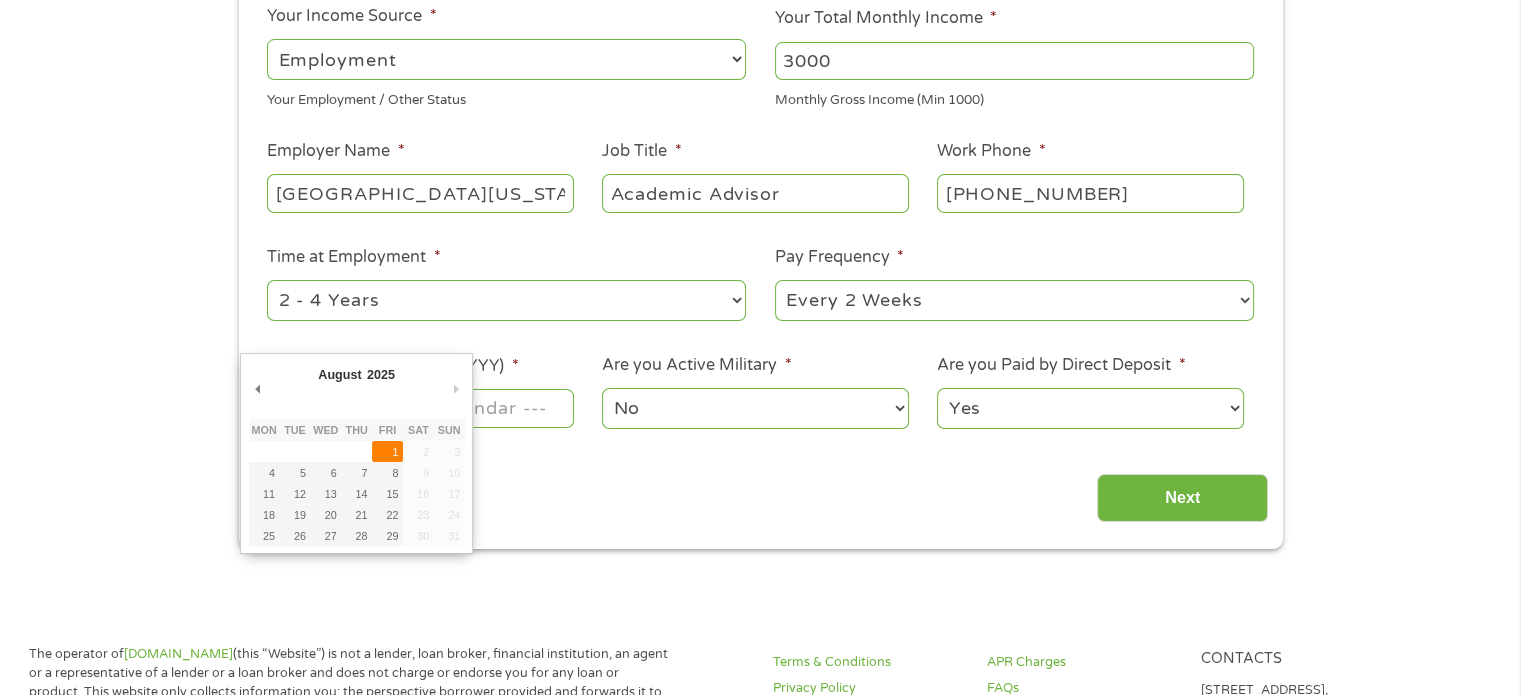 type on "[DATE]" 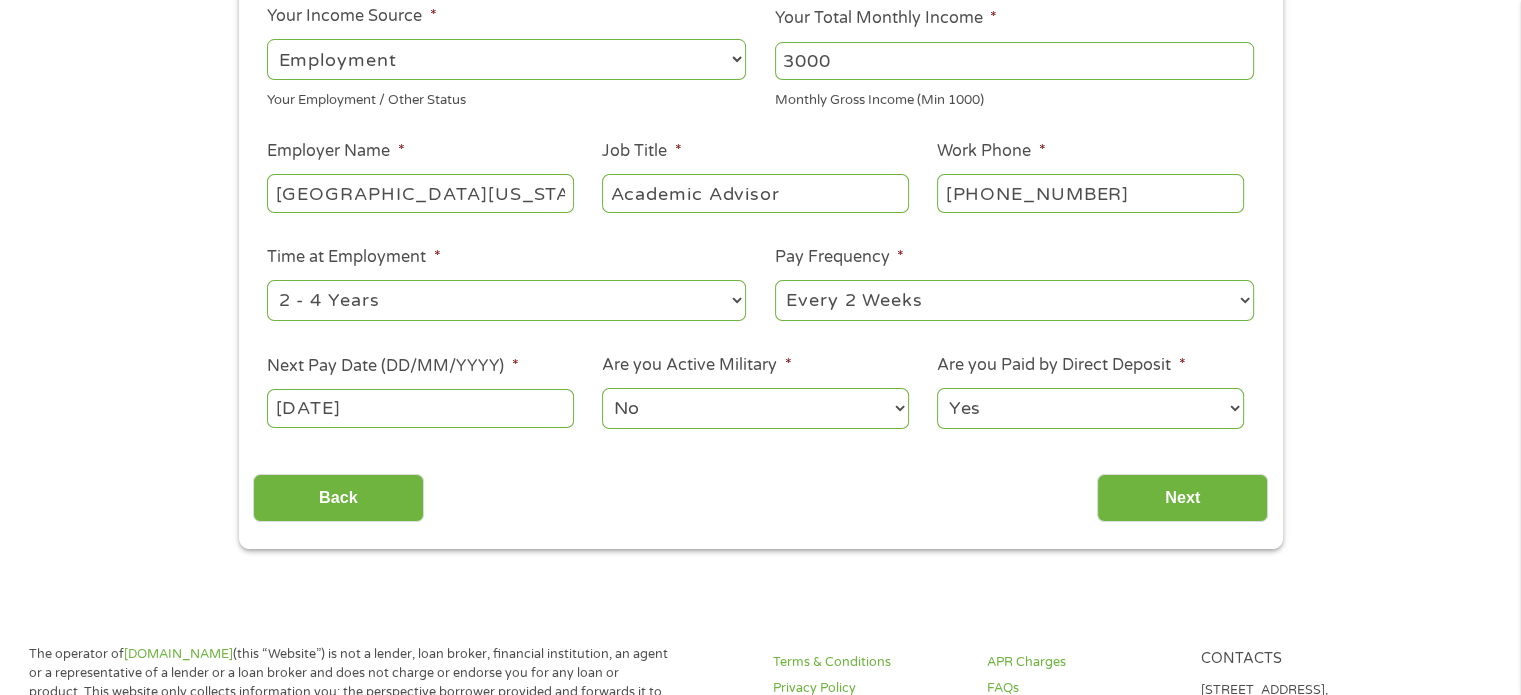 click on "No Yes" at bounding box center (755, 408) 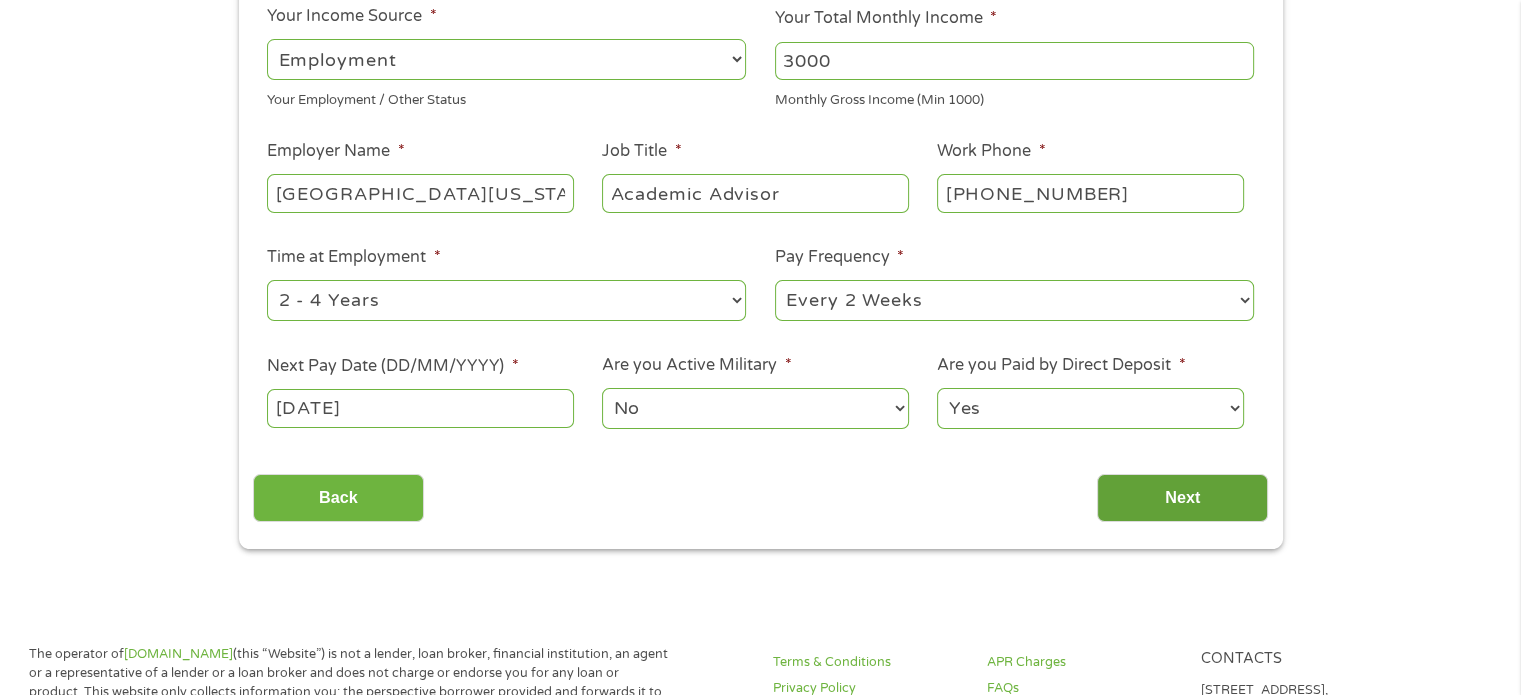 click on "Next" at bounding box center [1182, 498] 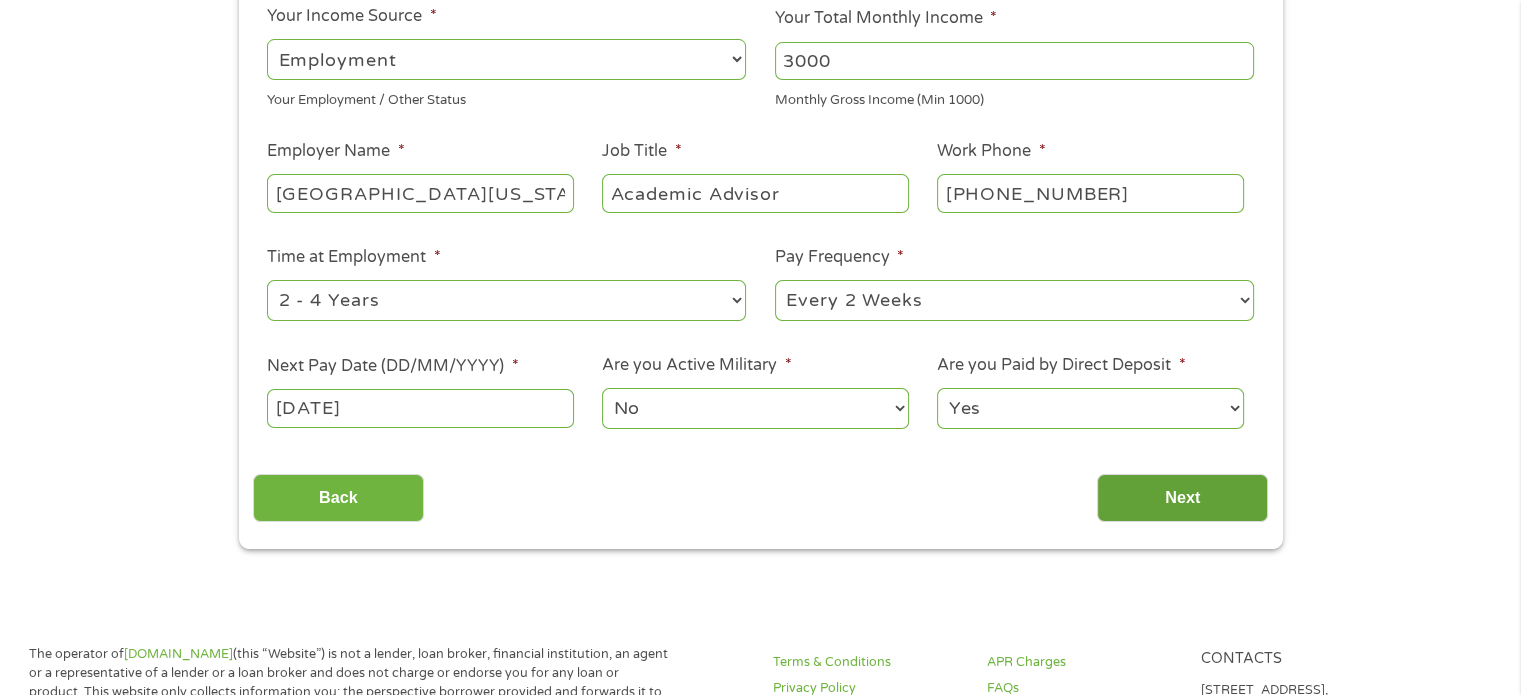 scroll, scrollTop: 8, scrollLeft: 8, axis: both 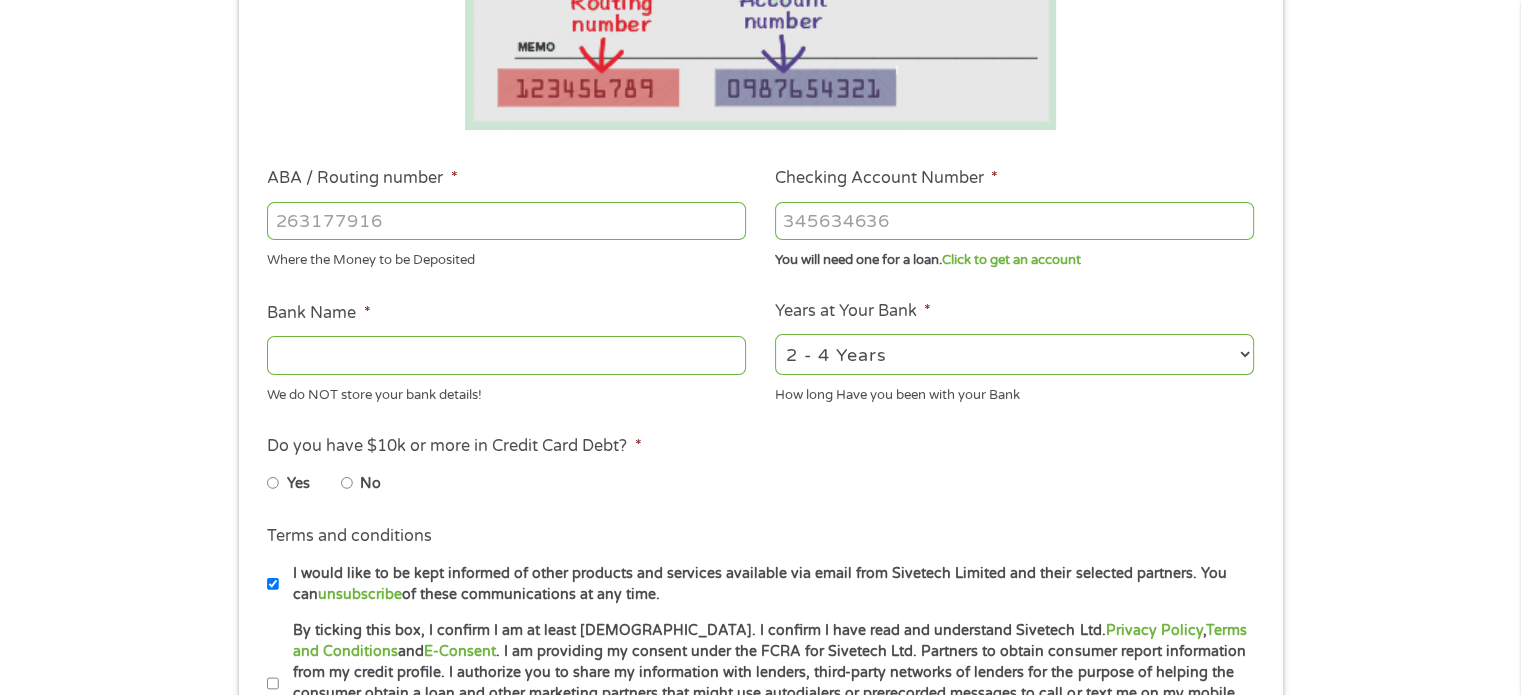 click on "ABA / Routing number *" at bounding box center (362, 178) 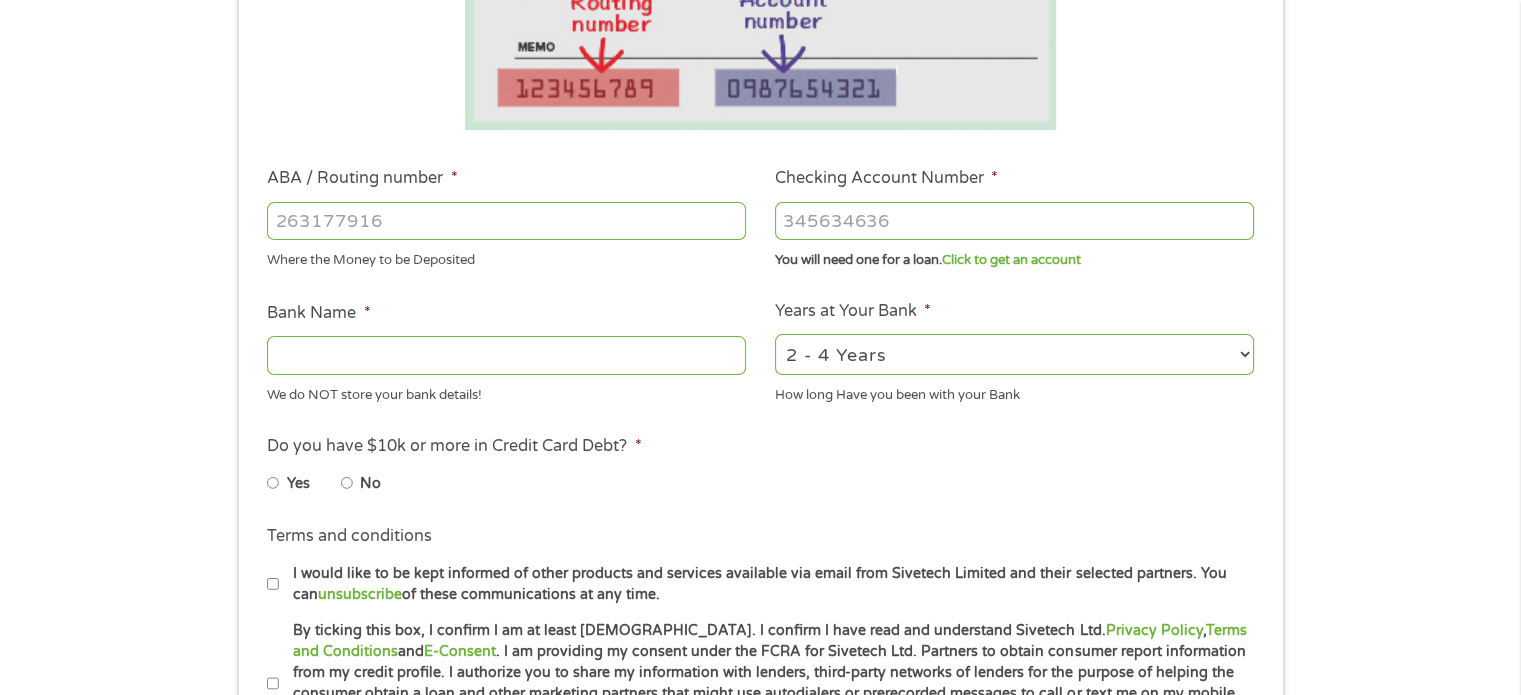click on "By ticking this box, I confirm I am at least [DEMOGRAPHIC_DATA]. I confirm I have read and understand Sivetech Ltd.  Privacy Policy ,  Terms and Conditions  and  E-Consent . I am providing my consent under the FCRA for Sivetech Ltd. Partners to obtain consumer report information from my credit profile. I authorize you to share my information with lenders, third-party networks of lenders for the purpose of helping the consumer obtain a loan and other marketing partners that might use autodialers or prerecorded messages to call or text me on my mobile phone or landline. I understand consent is not required to obtain a loan. I further understand that I have no obligation to accept a loan once I am connected with an available lender." at bounding box center (273, 684) 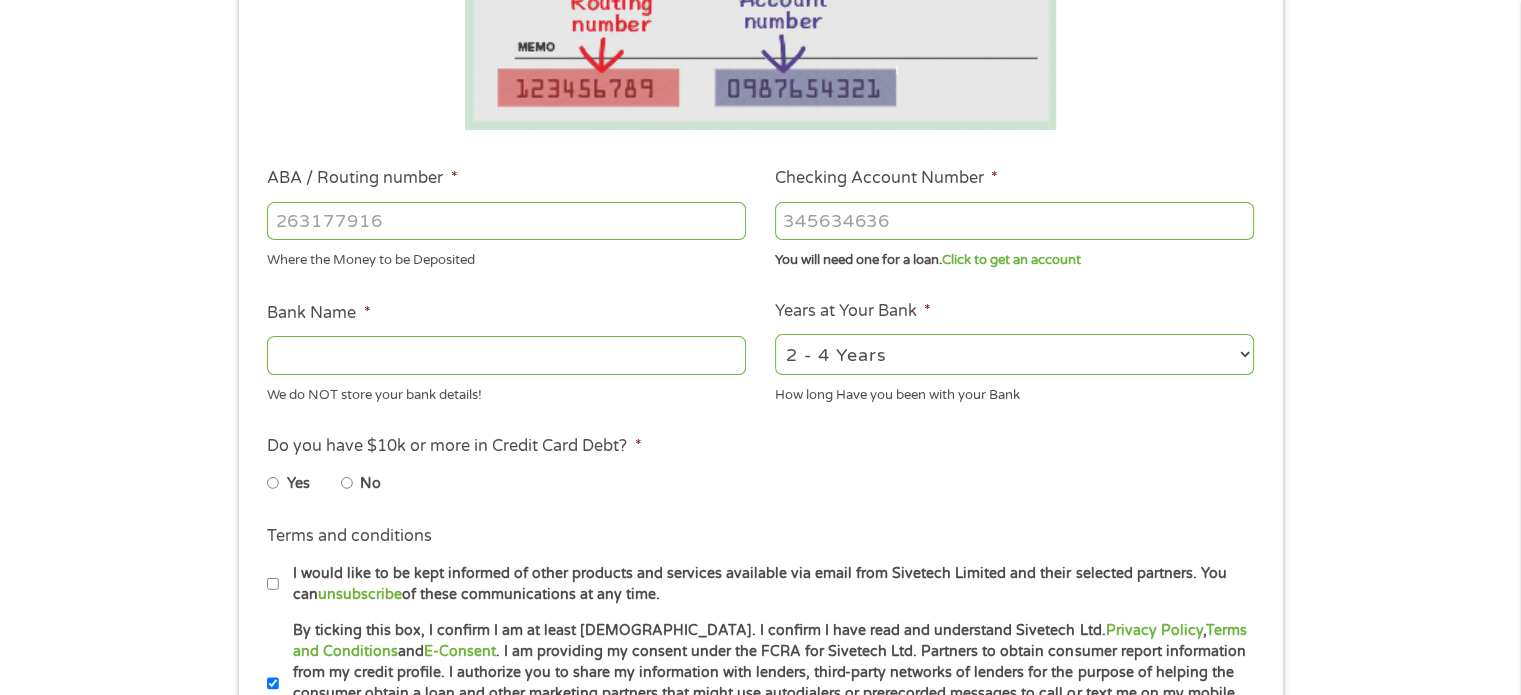click on "ABA / Routing number *" at bounding box center (506, 221) 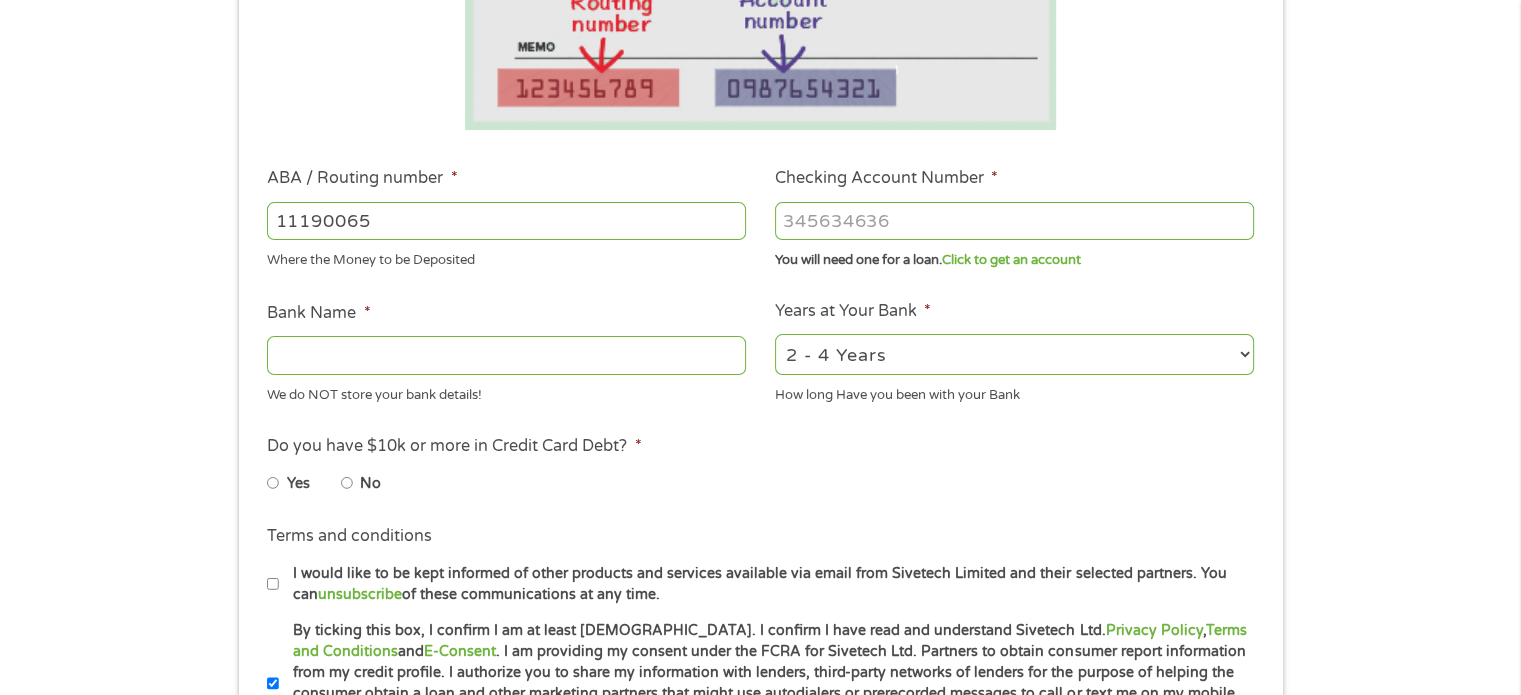 type on "111900659" 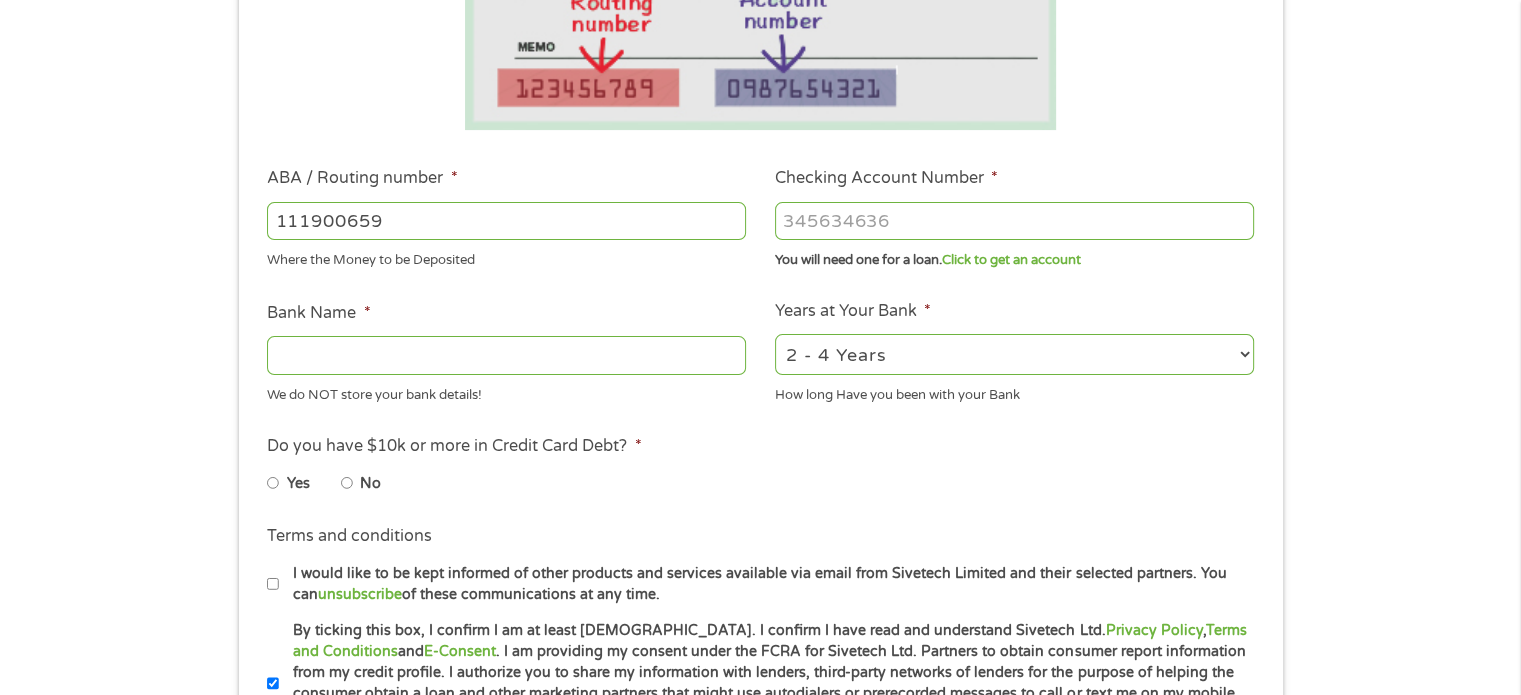 type on "[PERSON_NAME] FARGO BANK" 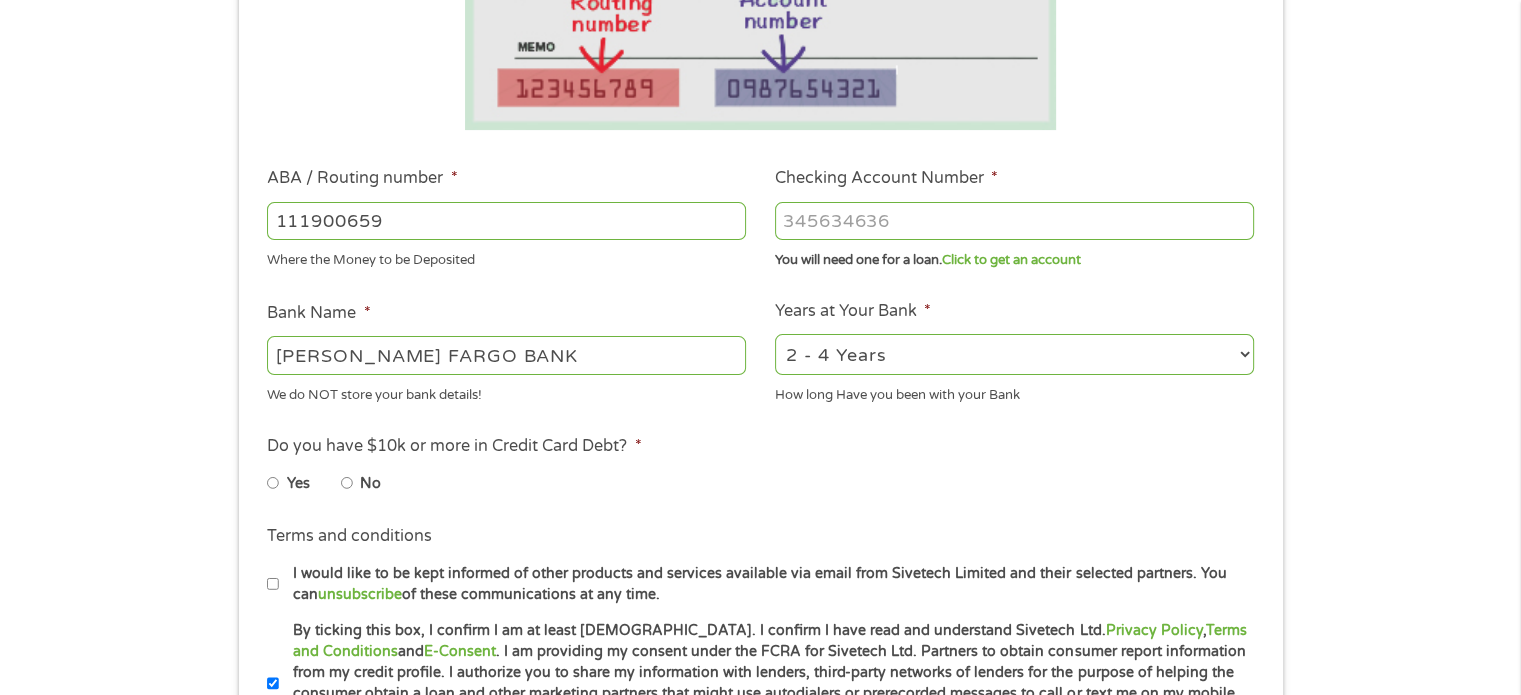 type on "111900659" 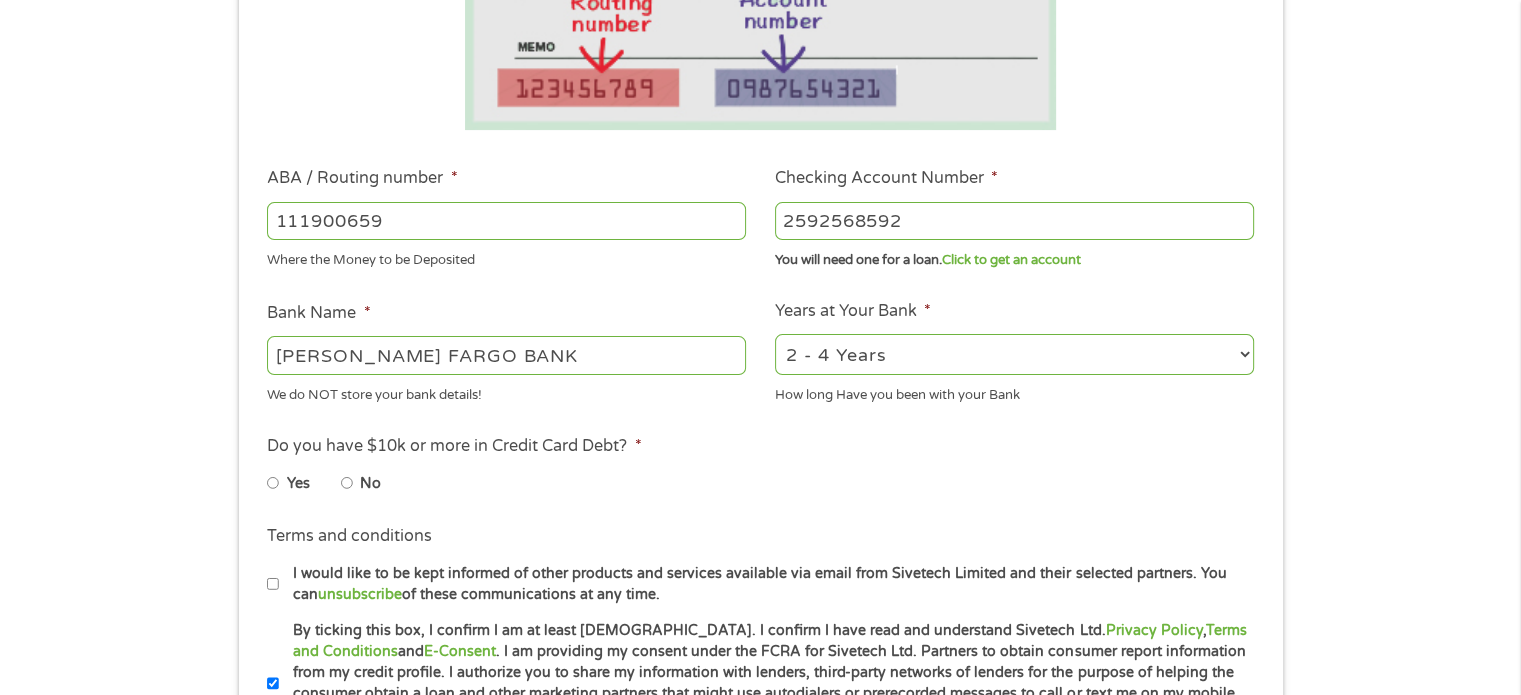 type on "2592568592" 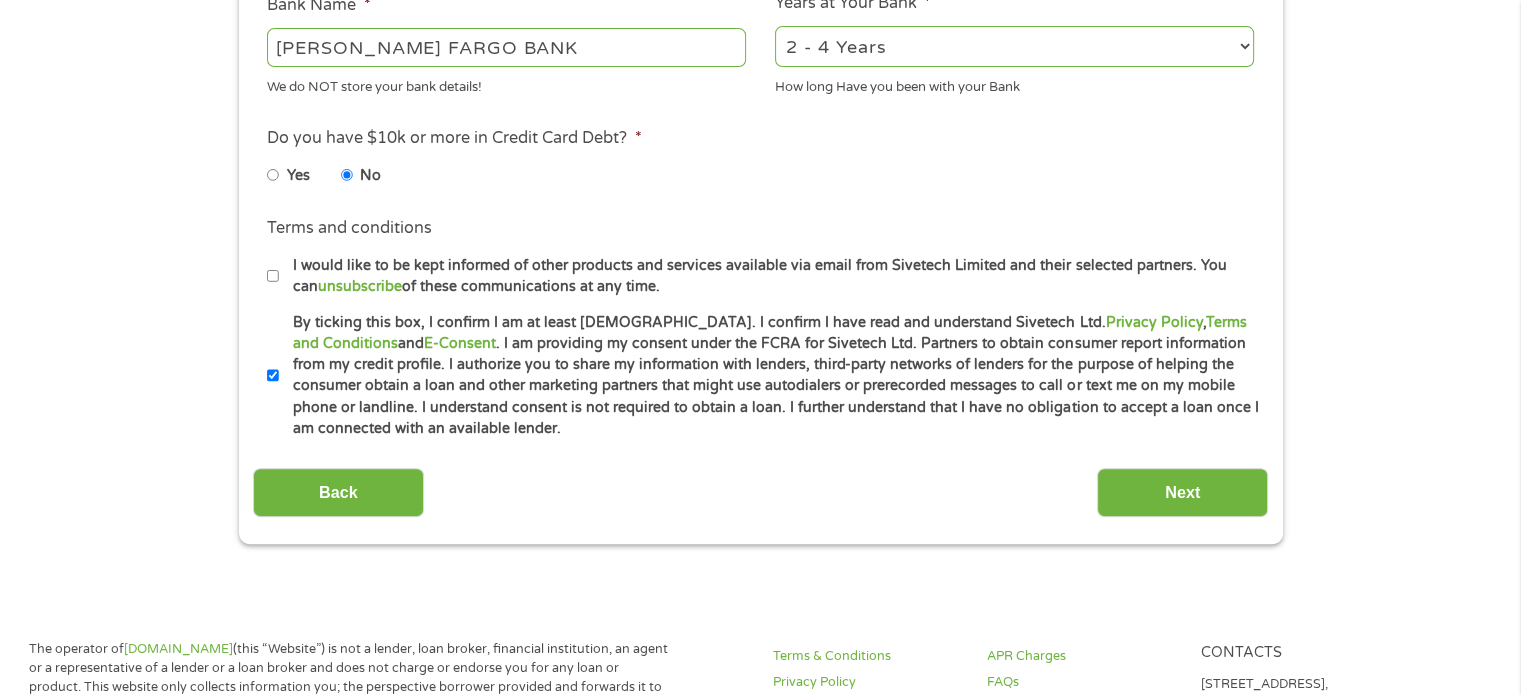 scroll, scrollTop: 787, scrollLeft: 0, axis: vertical 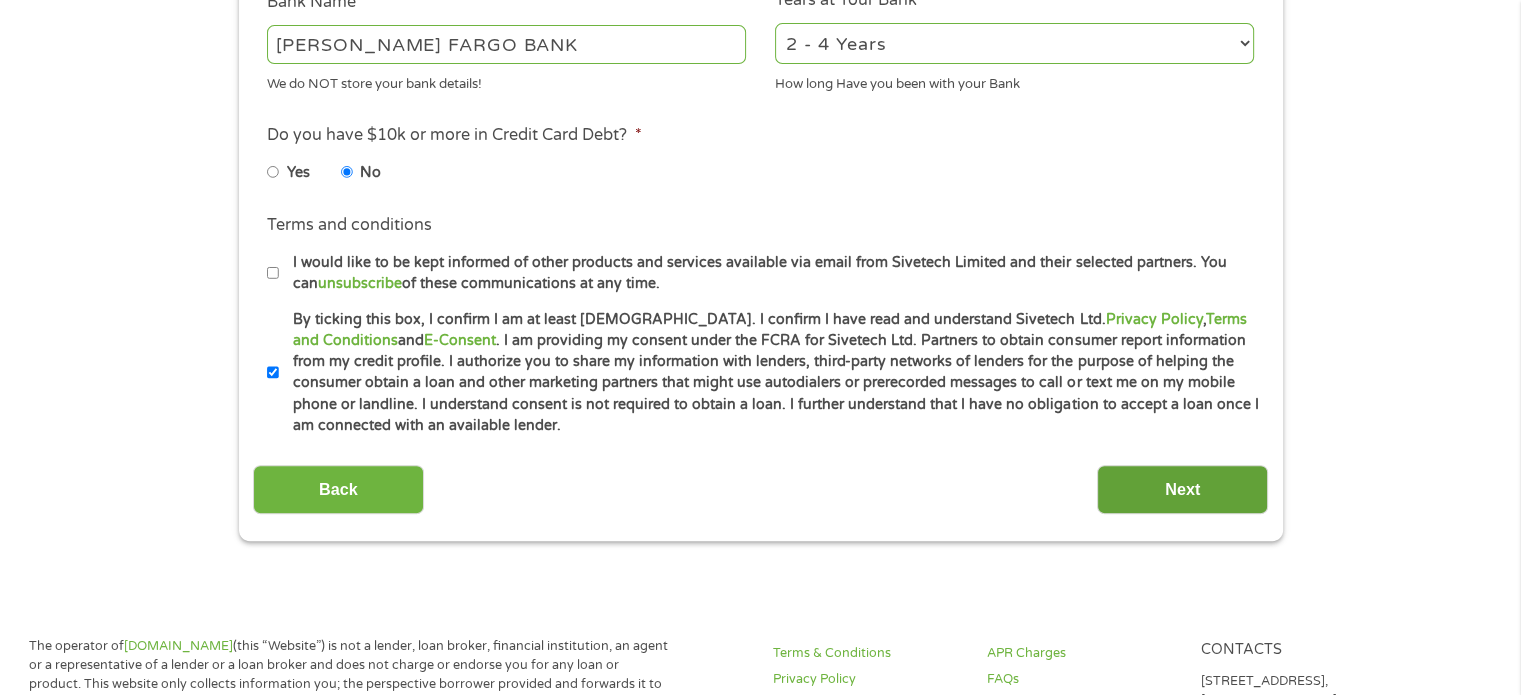 click on "Next" at bounding box center [1182, 489] 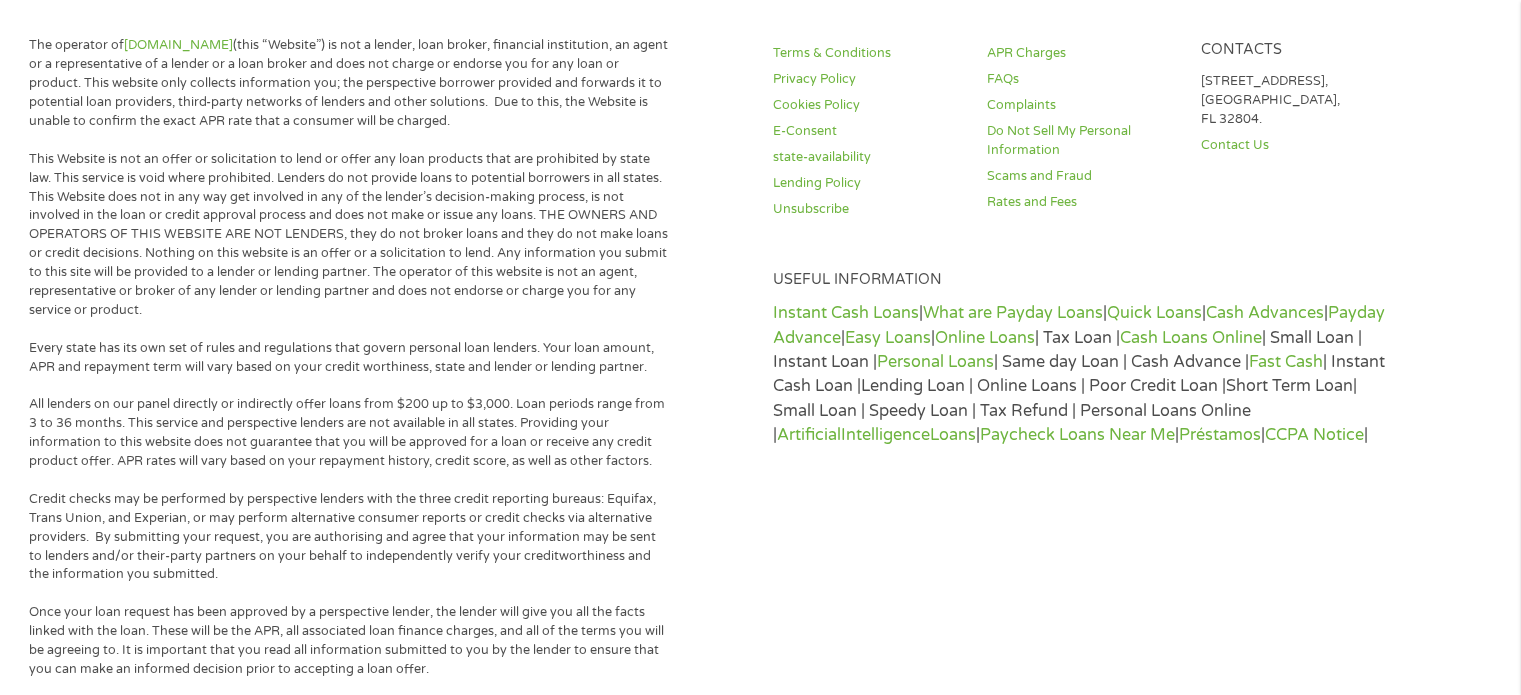 click on "Submit" at bounding box center (1182, -285) 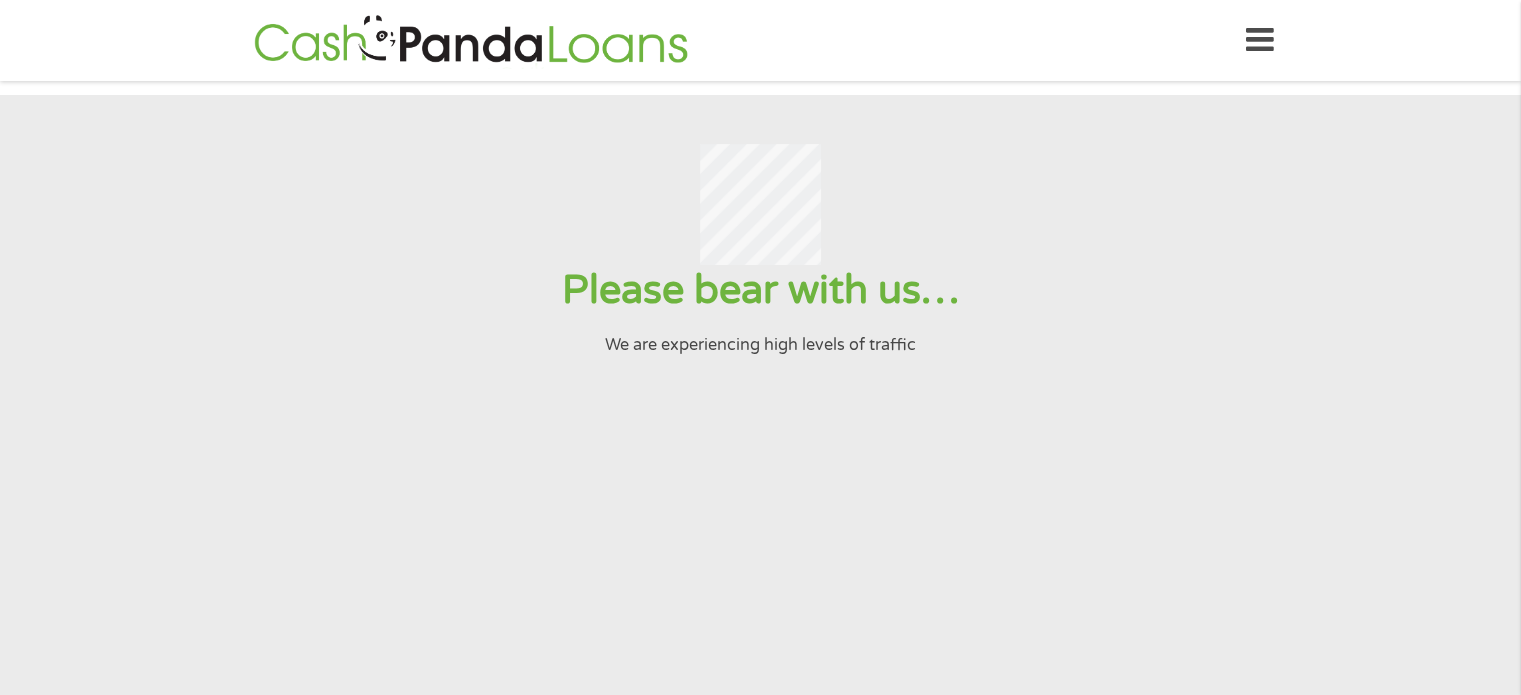 click at bounding box center [1260, 40] 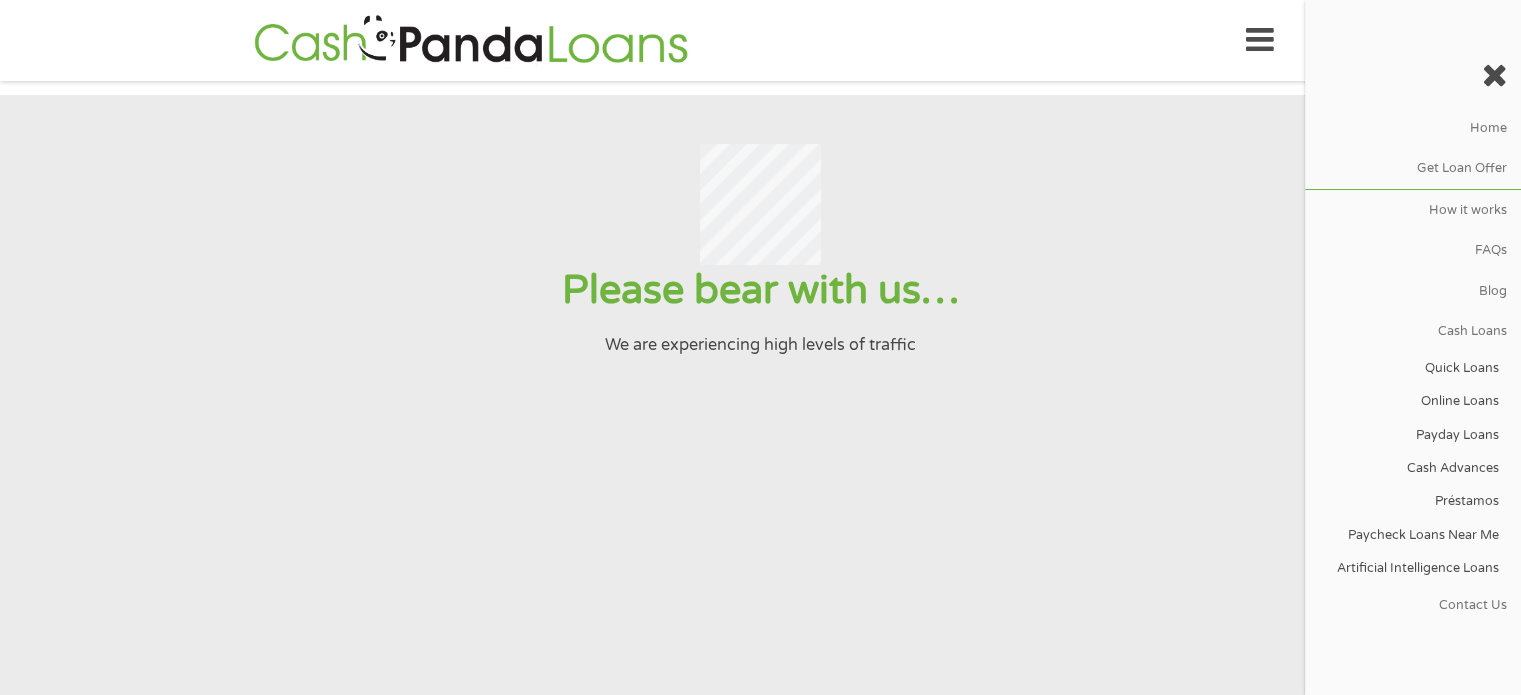 click at bounding box center [1260, 40] 